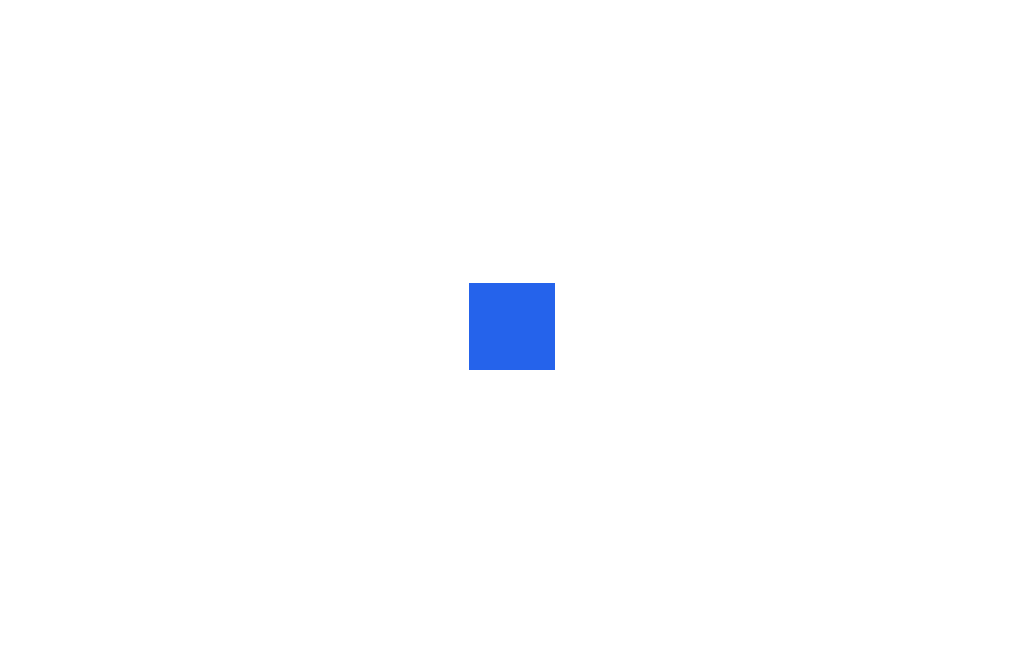 scroll, scrollTop: 0, scrollLeft: 0, axis: both 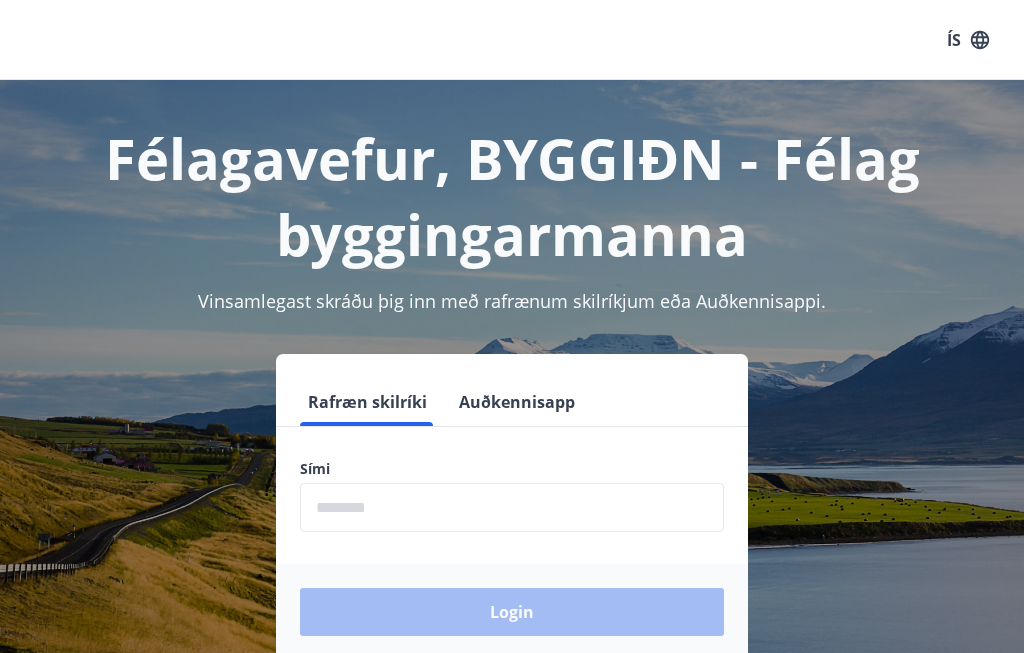 click at bounding box center (512, 507) 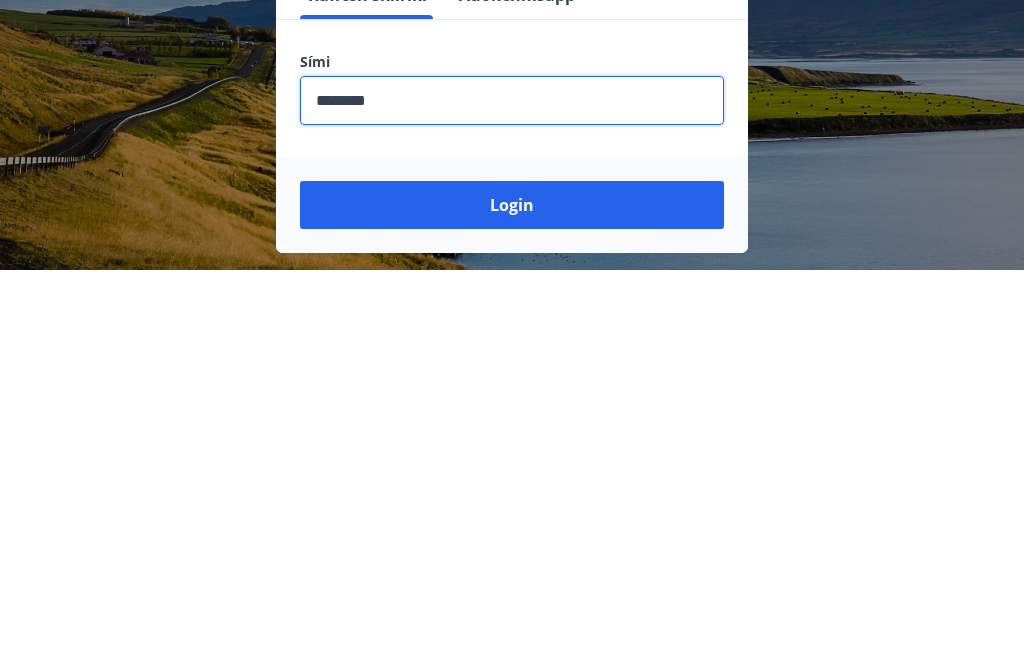 scroll, scrollTop: 29, scrollLeft: 0, axis: vertical 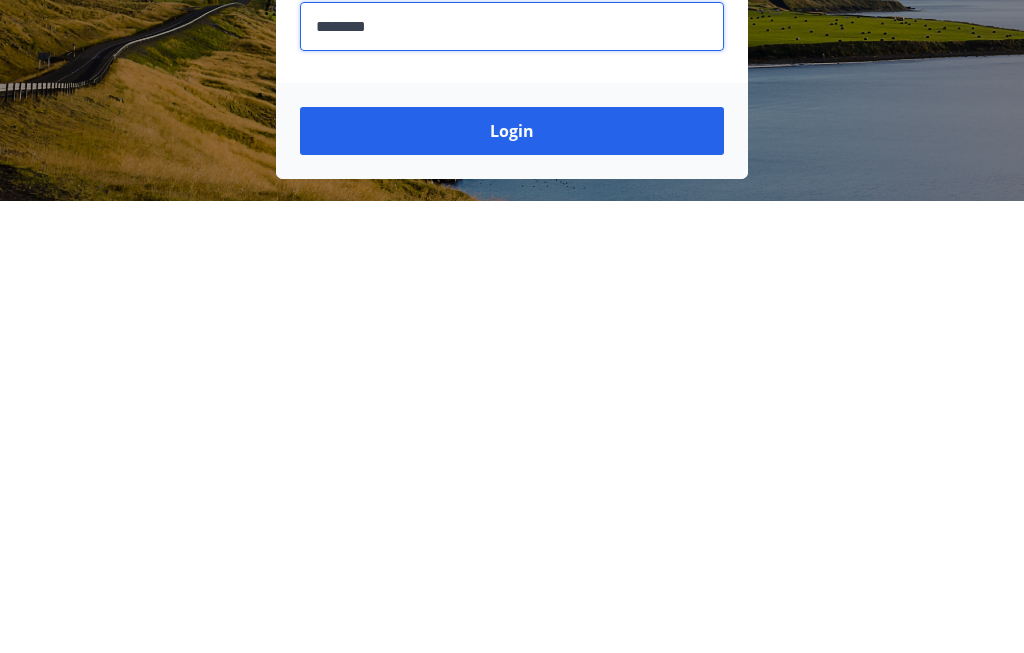 type on "********" 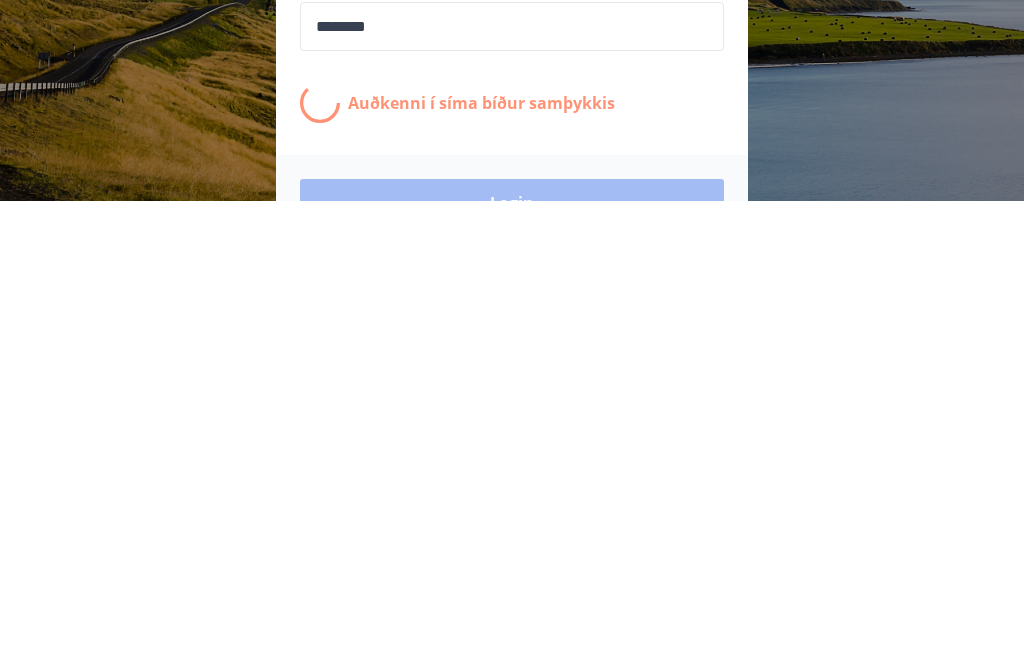scroll, scrollTop: 323, scrollLeft: 0, axis: vertical 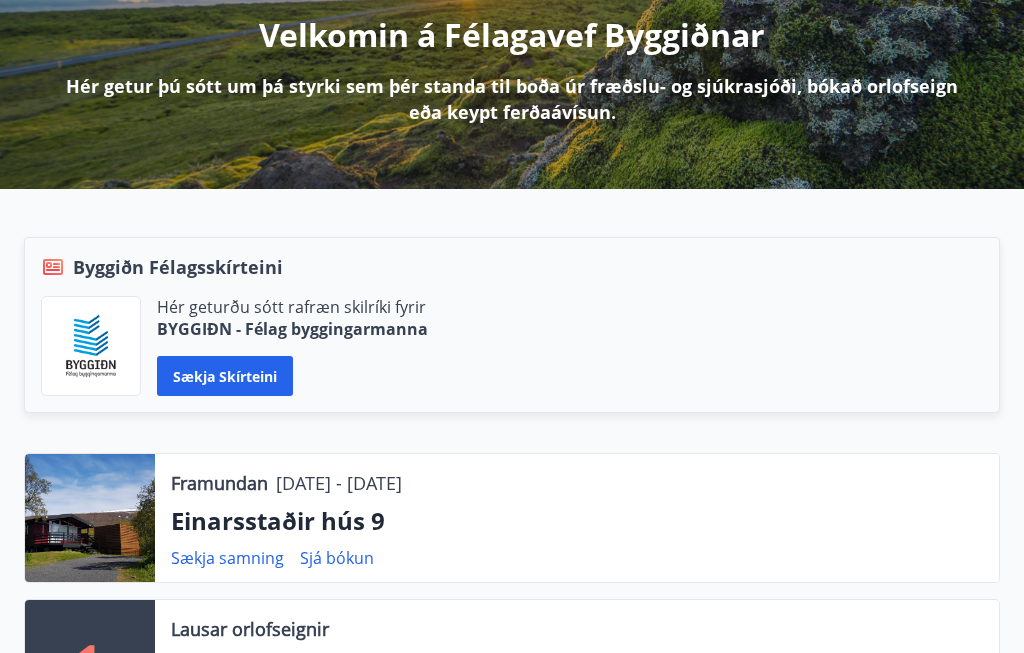 click on "Sækja samning" at bounding box center [227, 558] 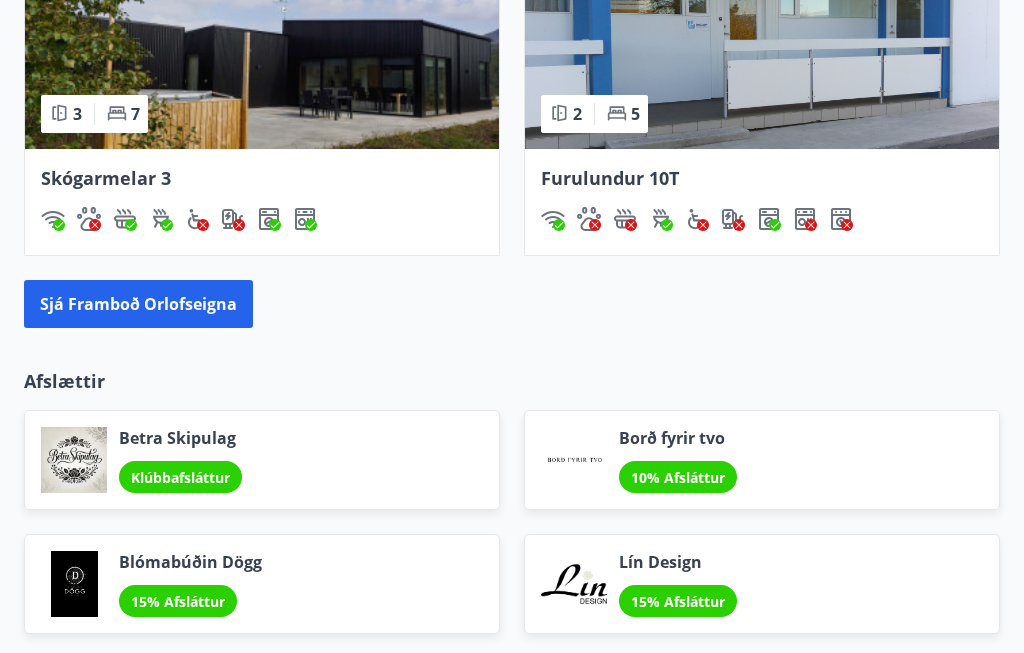 scroll, scrollTop: 2339, scrollLeft: 0, axis: vertical 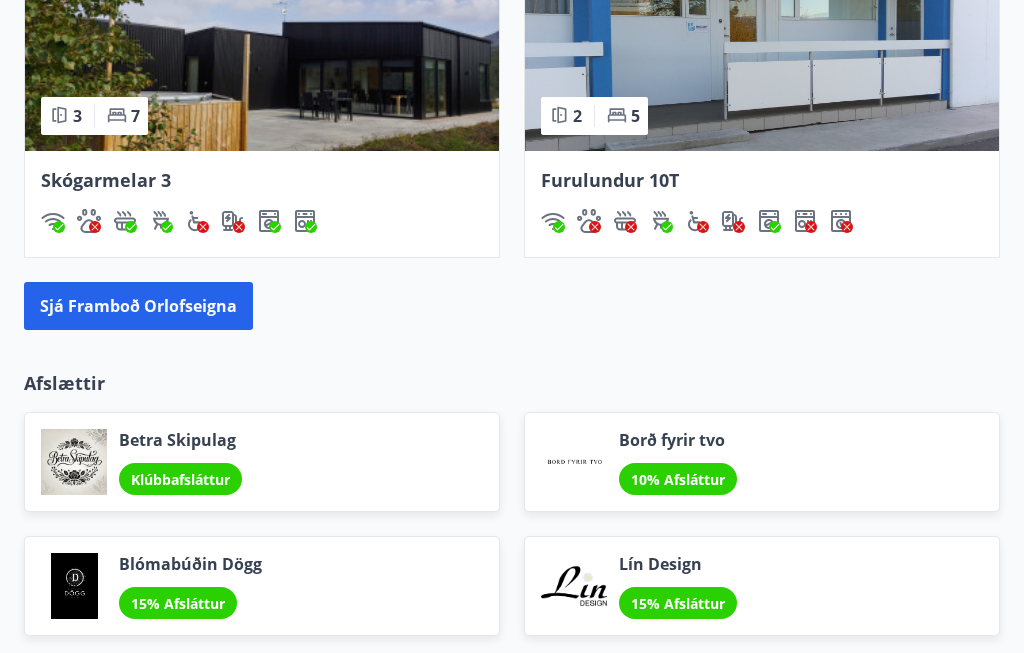 click on "Sjá framboð orlofseigna" at bounding box center [138, 306] 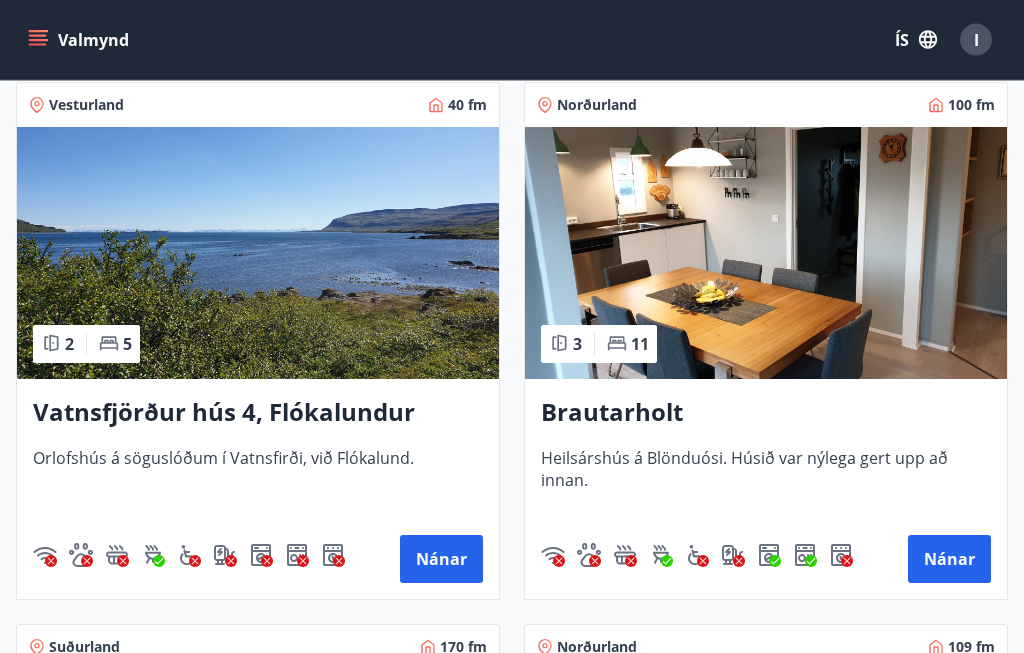 scroll, scrollTop: 3069, scrollLeft: 0, axis: vertical 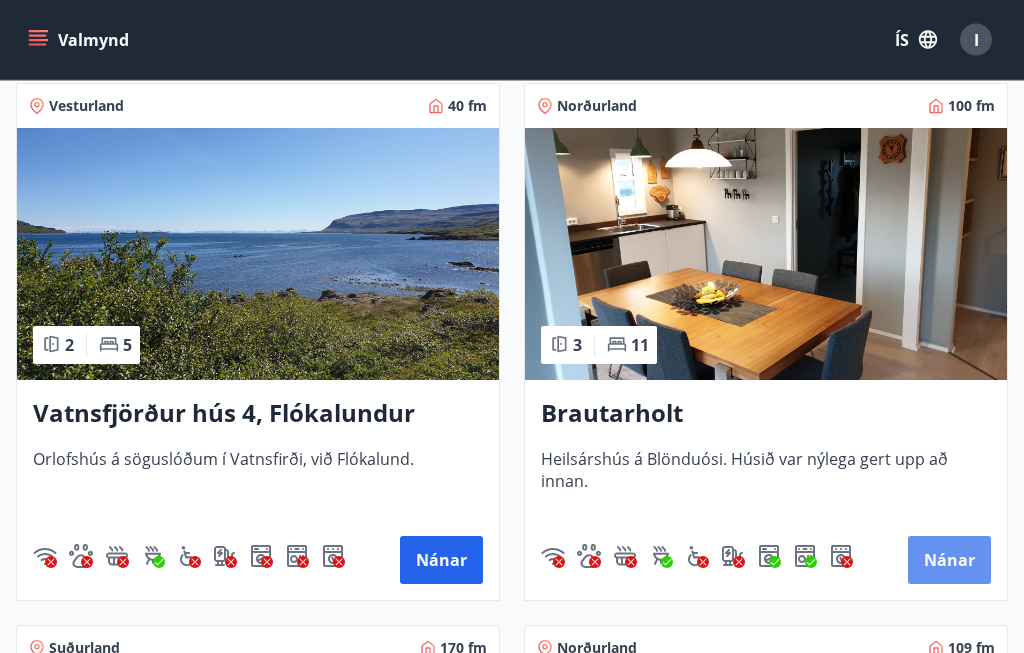 click on "Nánar" at bounding box center (949, 561) 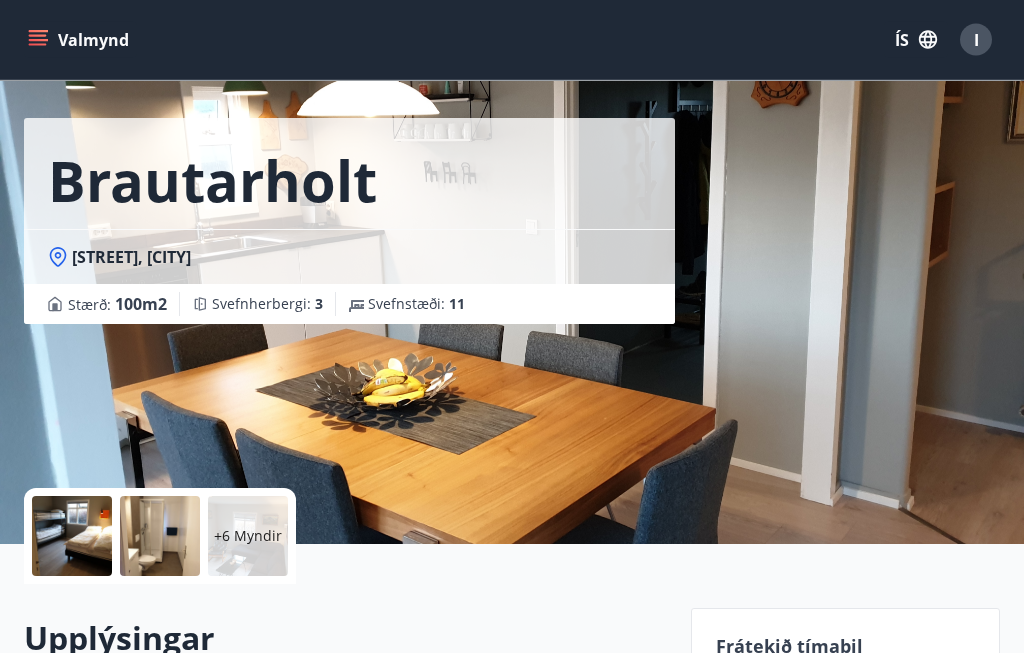 scroll, scrollTop: 56, scrollLeft: 0, axis: vertical 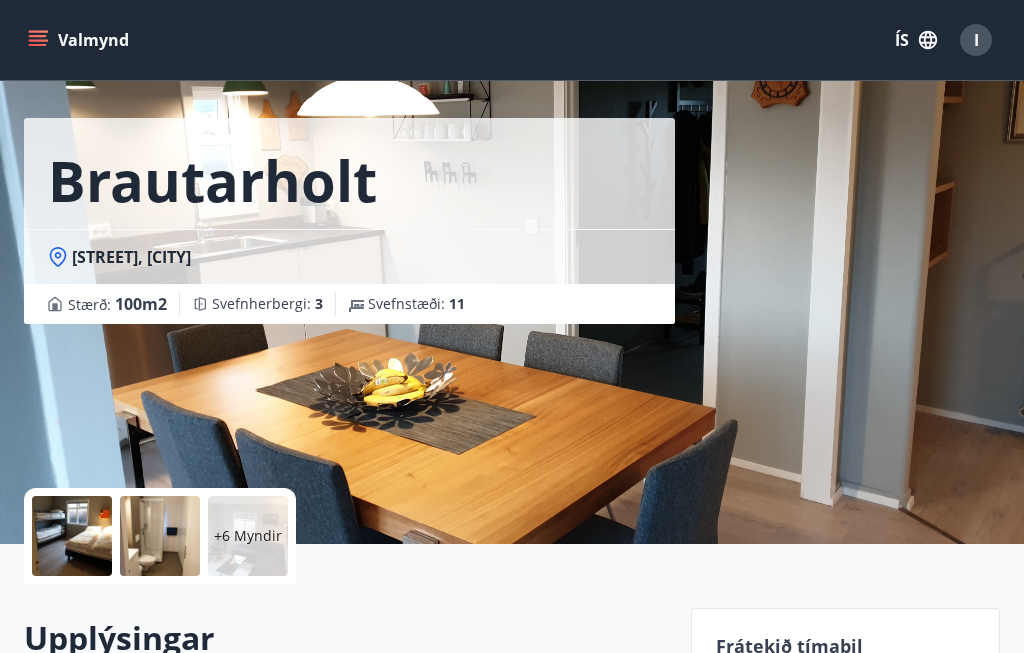 click on "+6 Myndir" at bounding box center (248, 536) 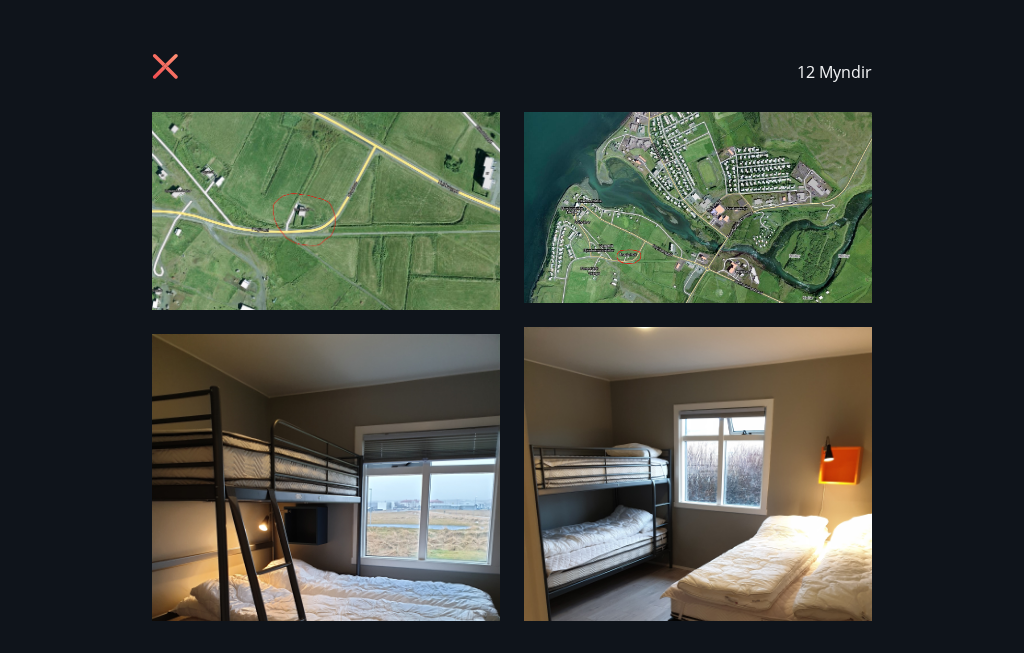 scroll, scrollTop: 0, scrollLeft: 0, axis: both 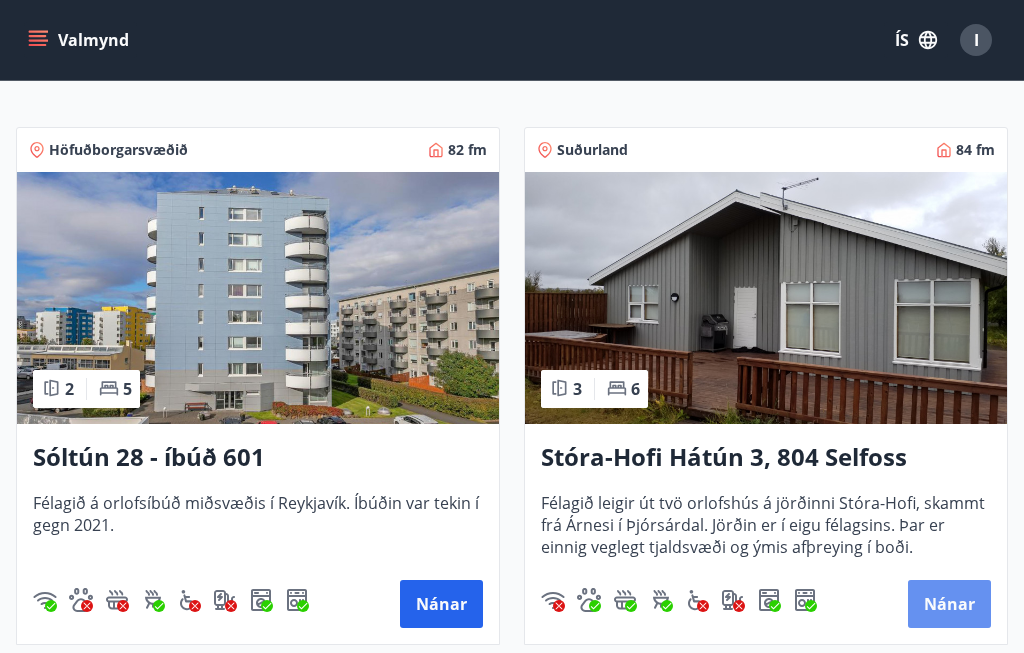 click on "Nánar" at bounding box center [949, 604] 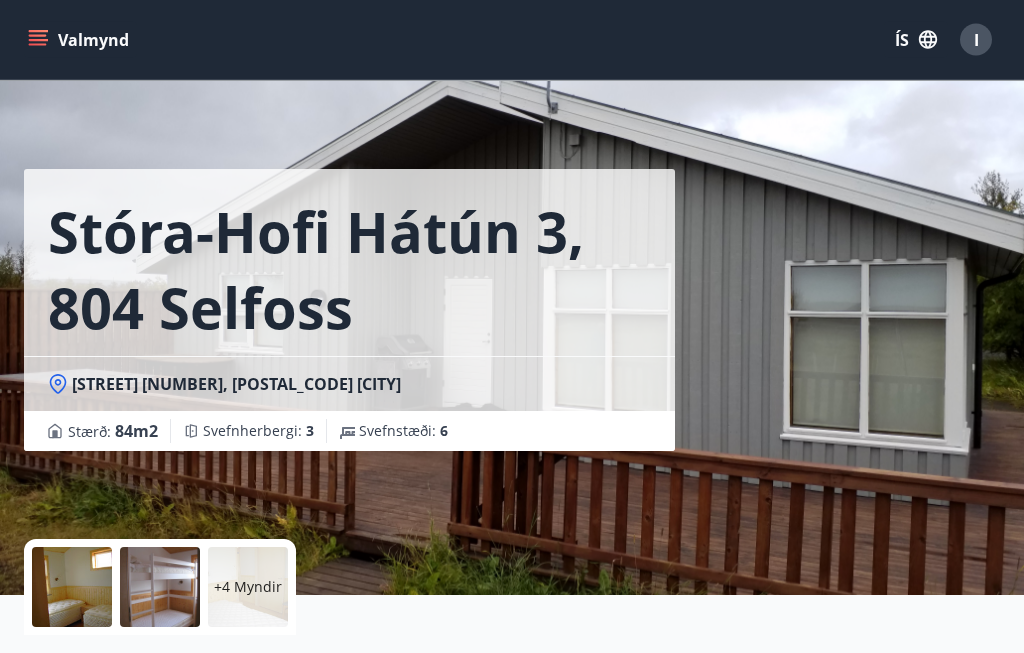 scroll, scrollTop: 0, scrollLeft: 0, axis: both 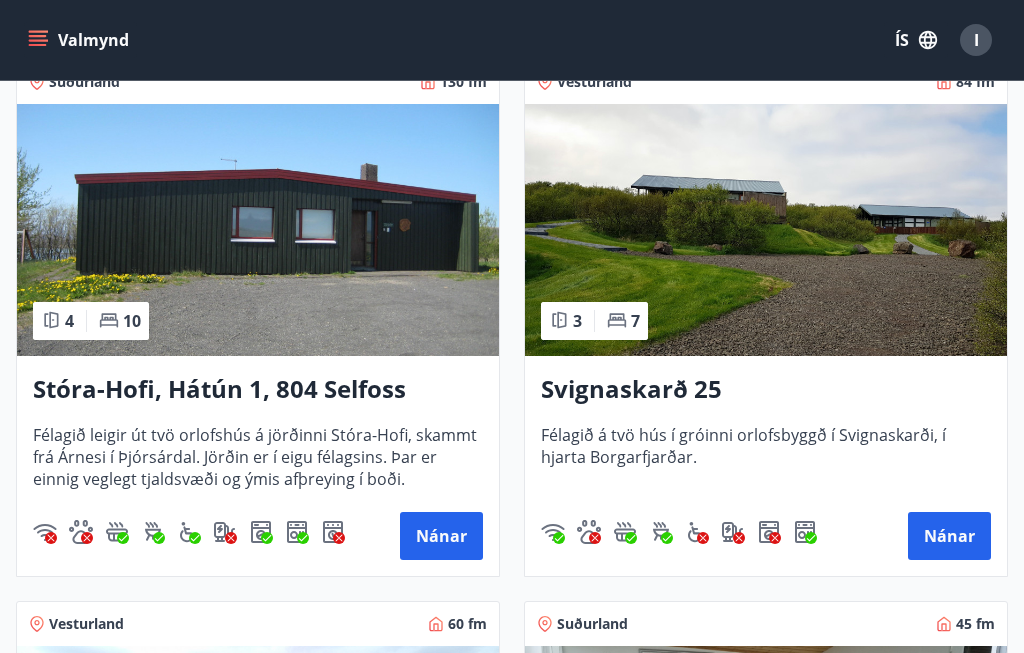 click on "Nánar" at bounding box center (441, 536) 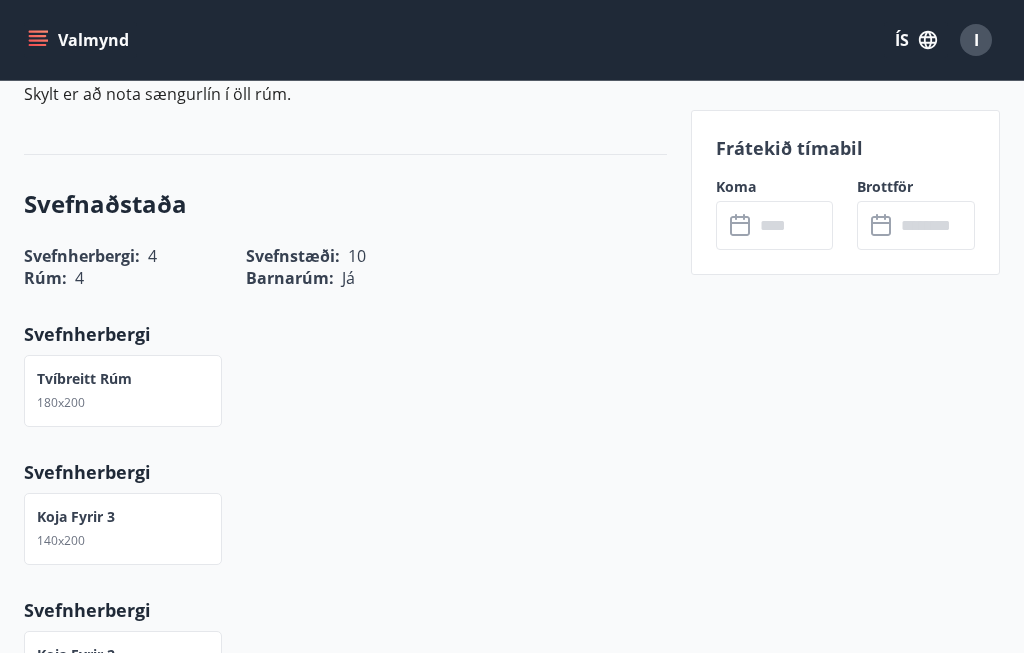 scroll, scrollTop: 805, scrollLeft: 0, axis: vertical 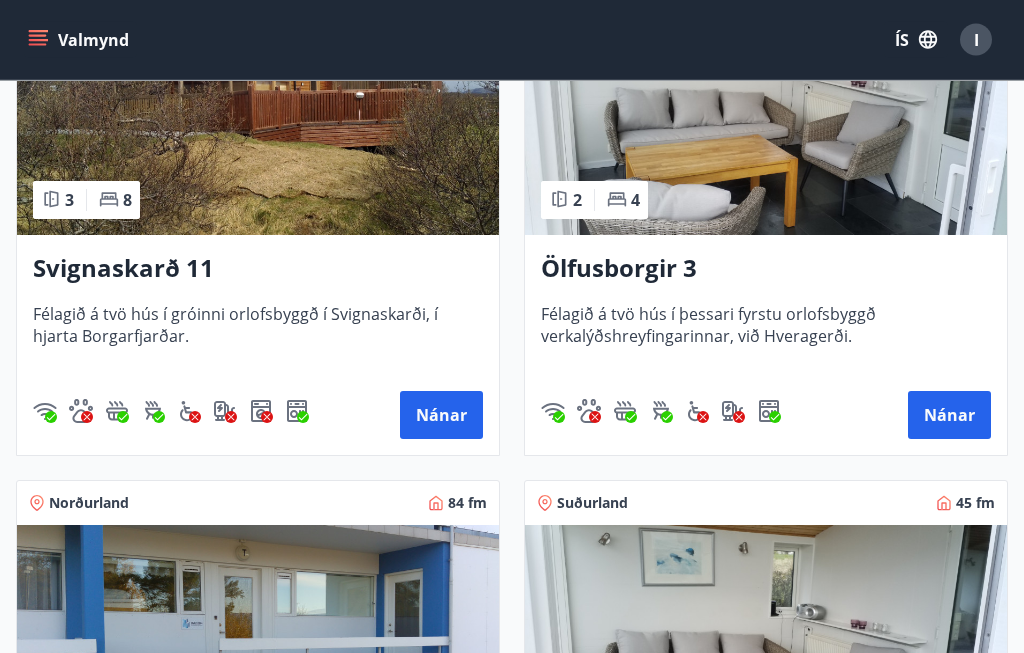 click on "Nánar" at bounding box center (441, 416) 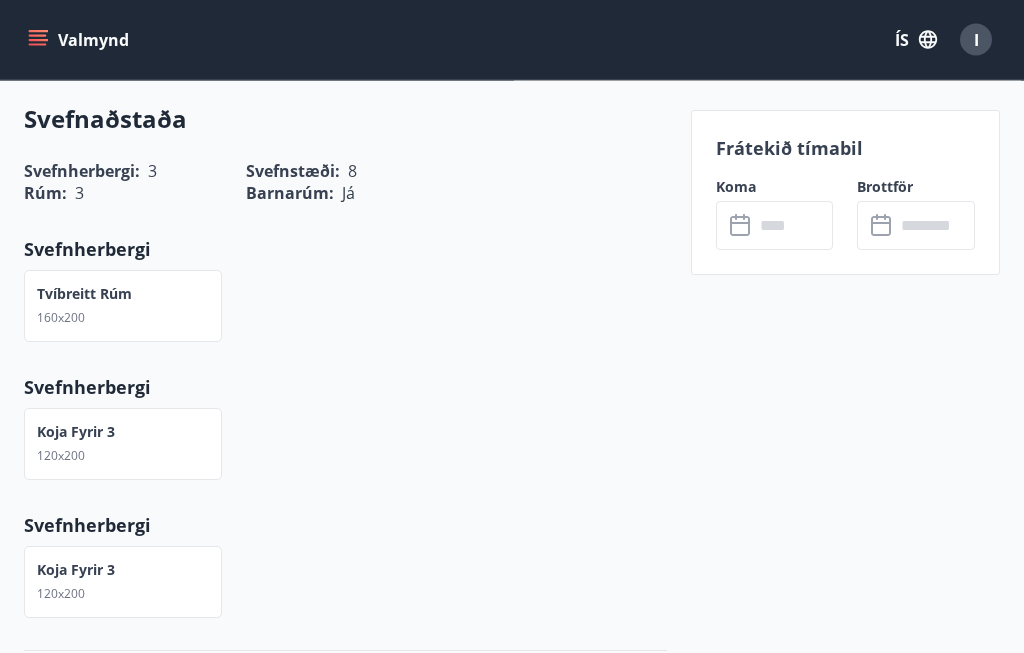 scroll, scrollTop: 864, scrollLeft: 0, axis: vertical 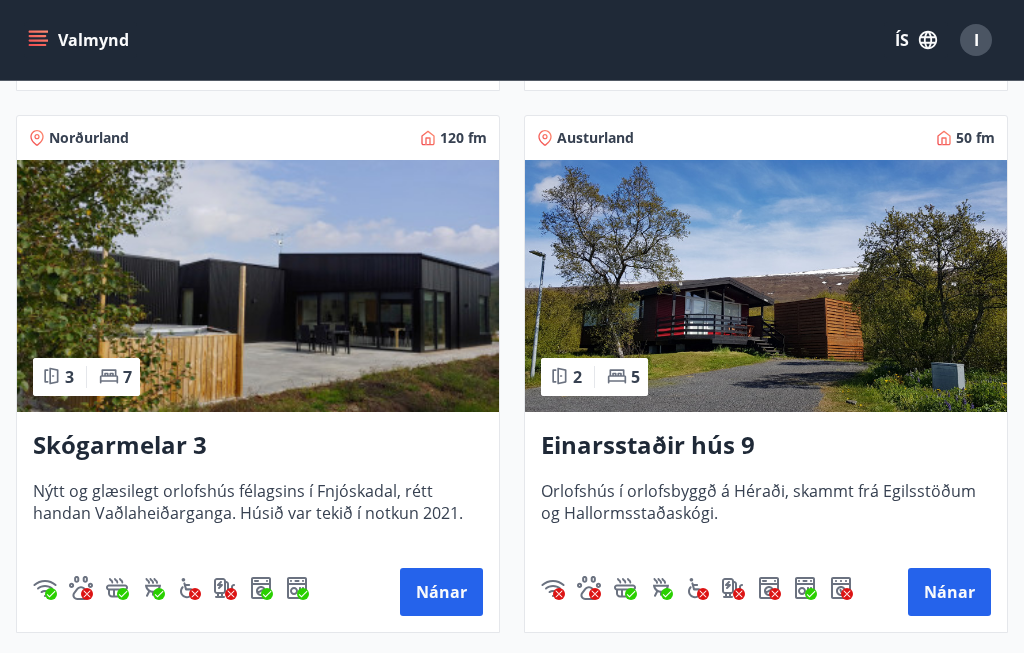 click on "Nánar" at bounding box center [949, 592] 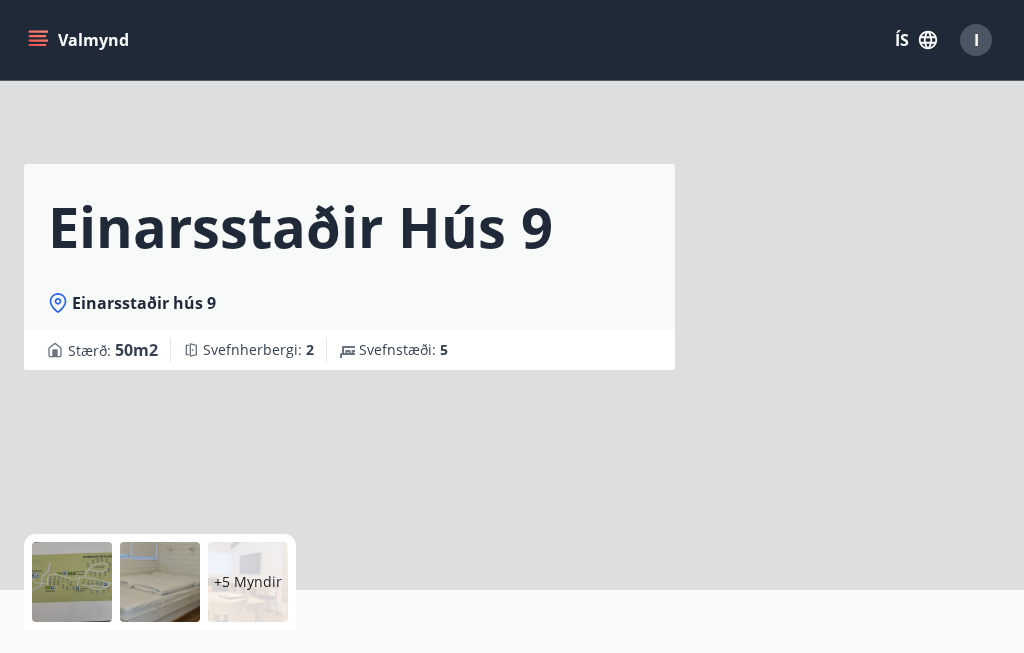 scroll, scrollTop: 0, scrollLeft: 0, axis: both 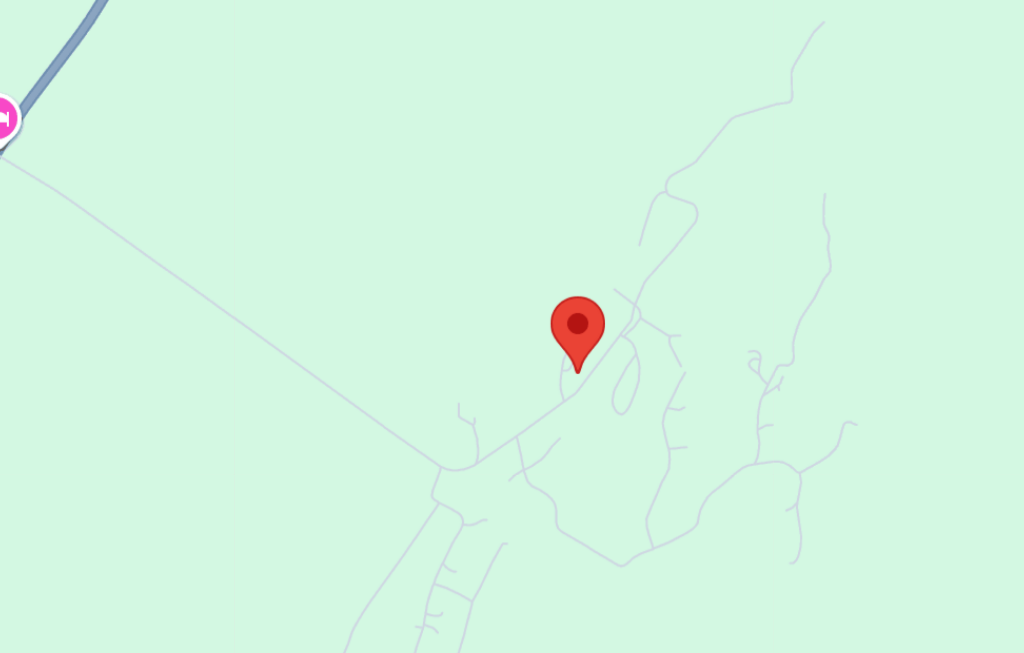 click at bounding box center [345, 385] 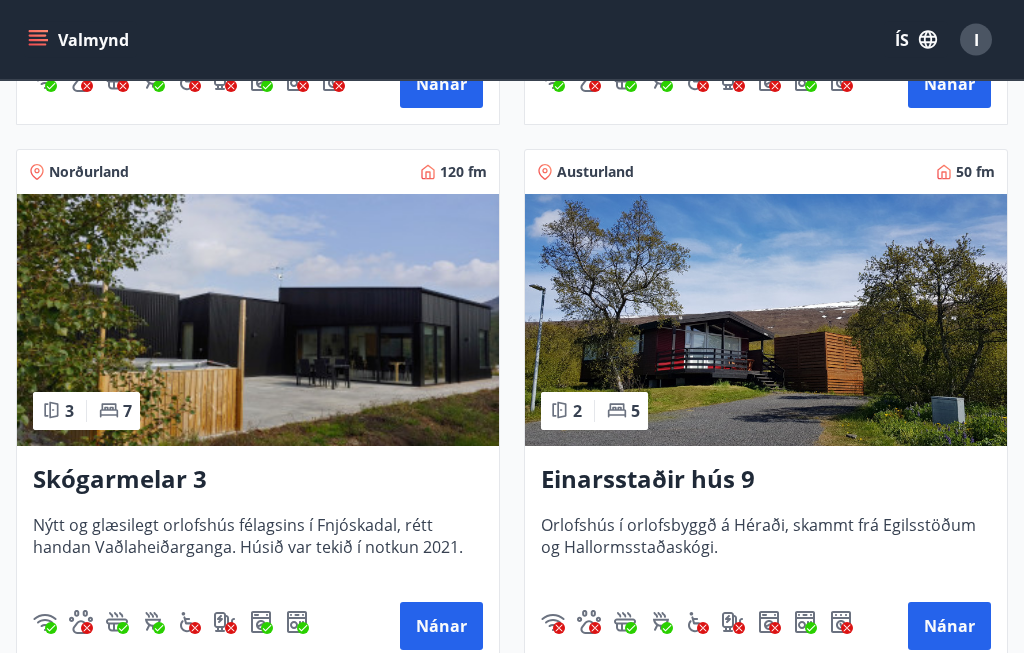 scroll, scrollTop: 2463, scrollLeft: 0, axis: vertical 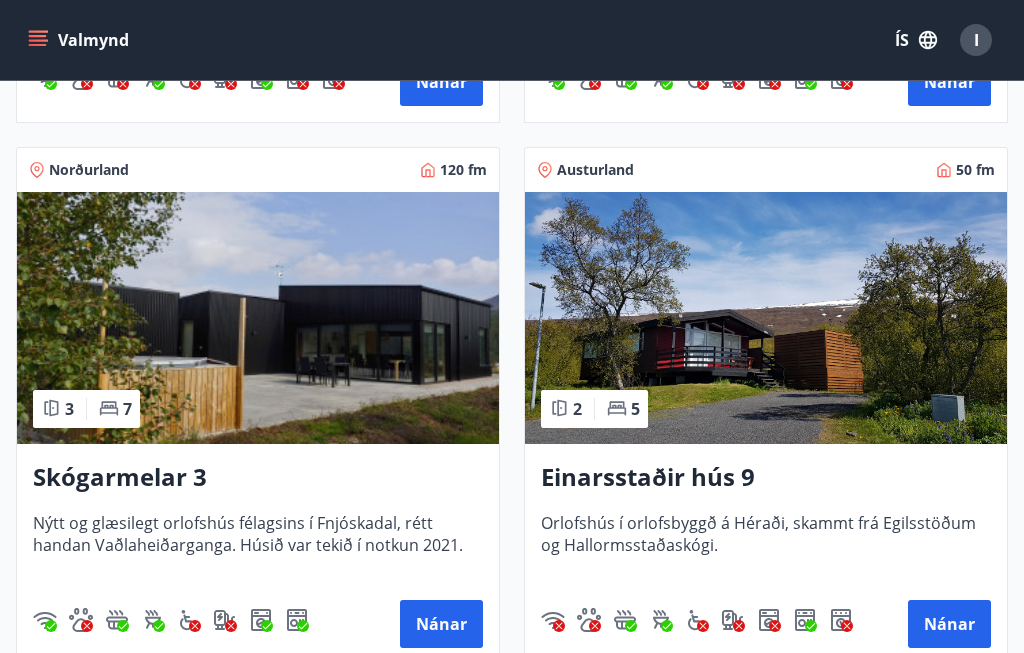 click on "Nánar" at bounding box center (441, 624) 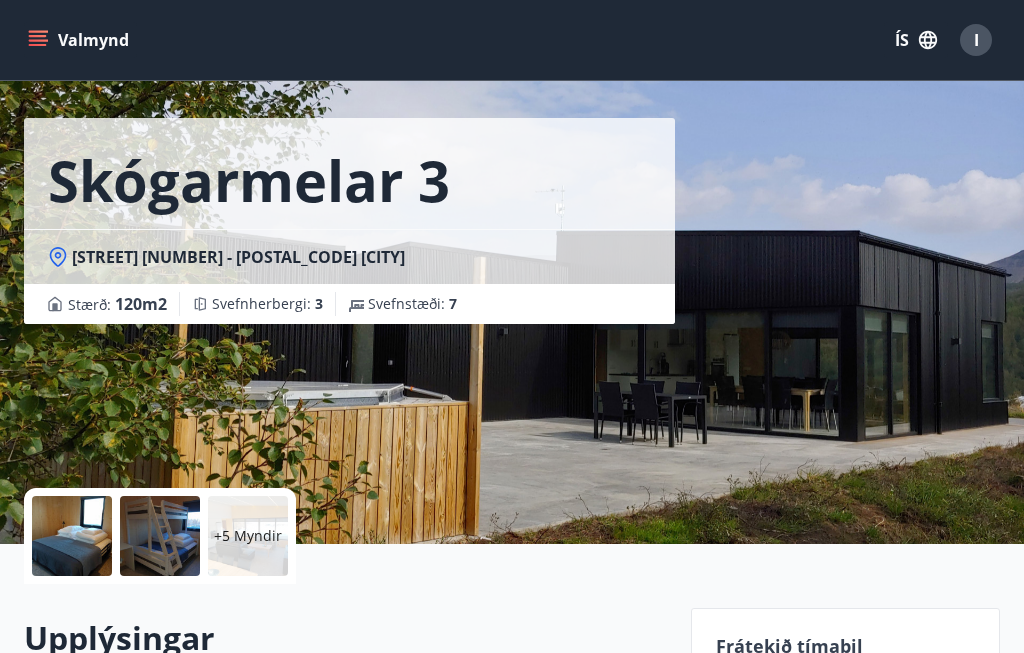 scroll, scrollTop: 58, scrollLeft: 0, axis: vertical 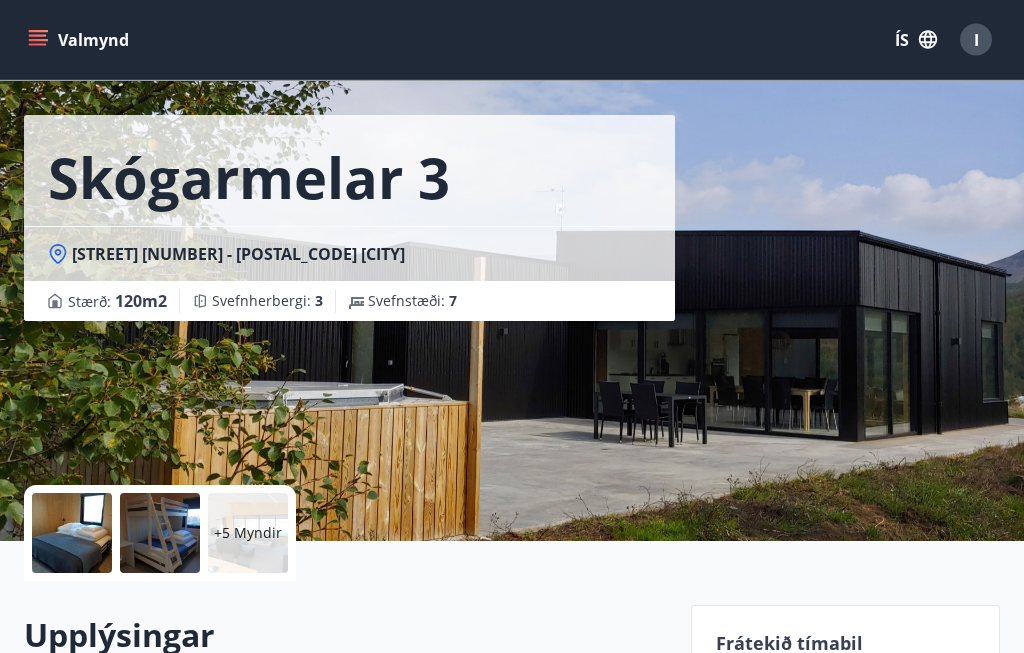 click at bounding box center (72, 534) 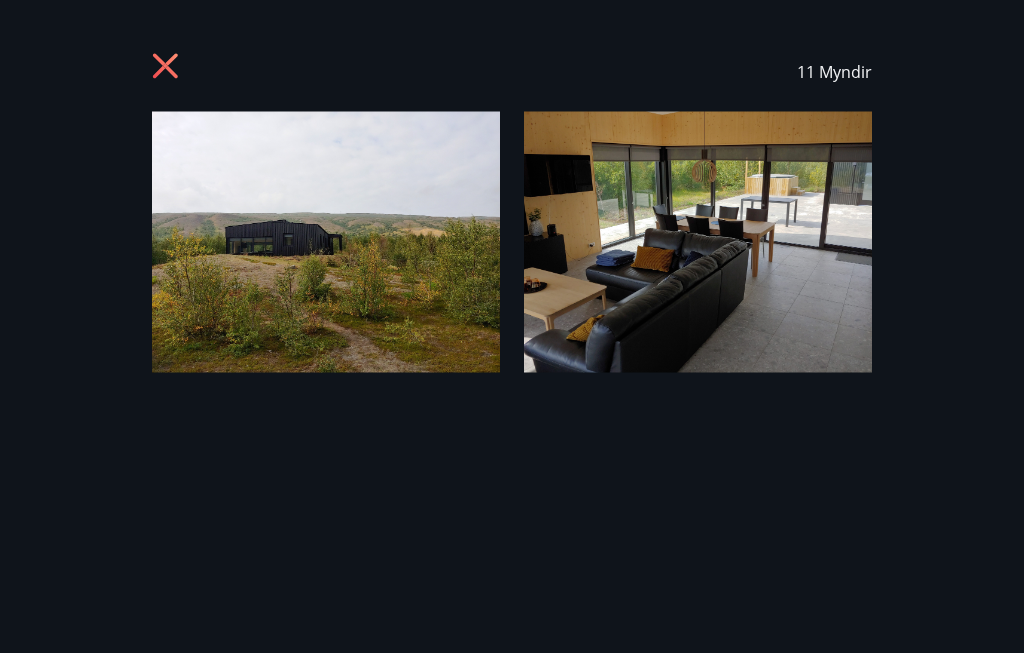 scroll, scrollTop: 59, scrollLeft: 0, axis: vertical 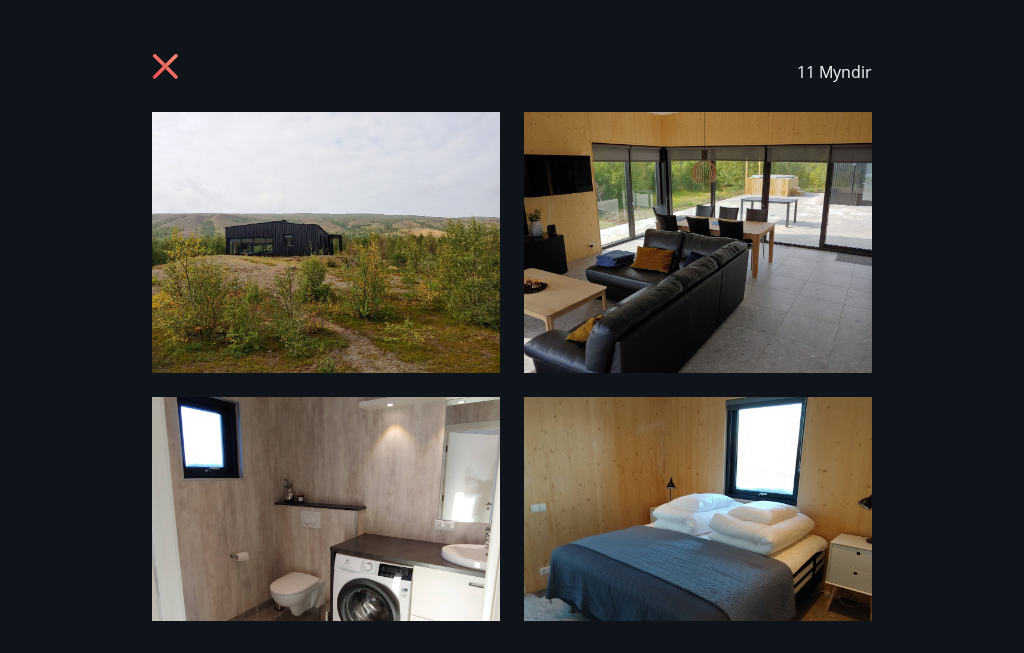 click at bounding box center (326, 242) 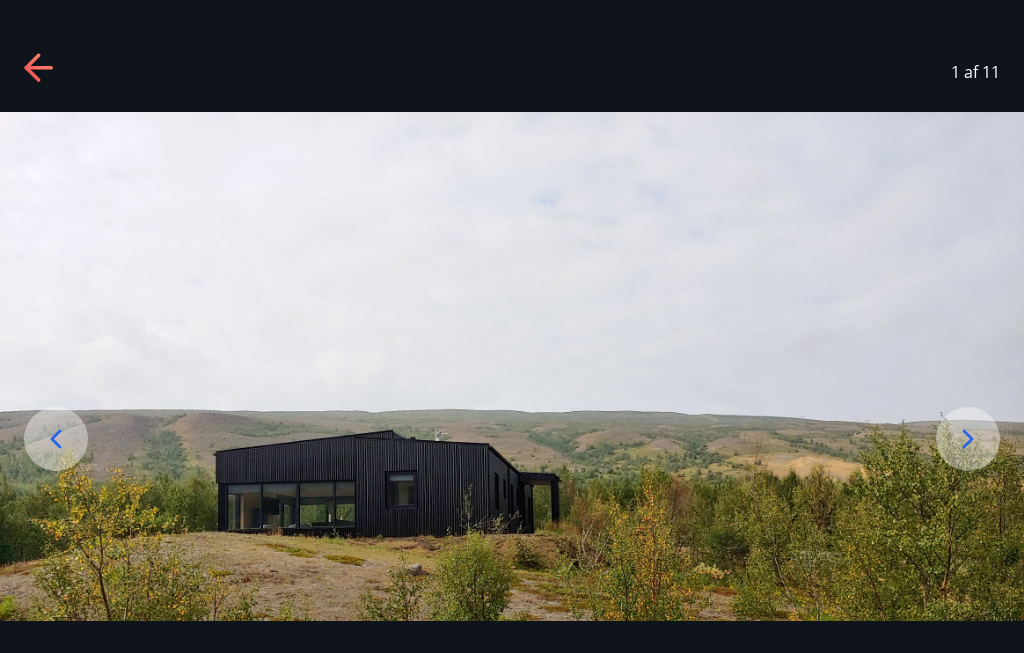 click 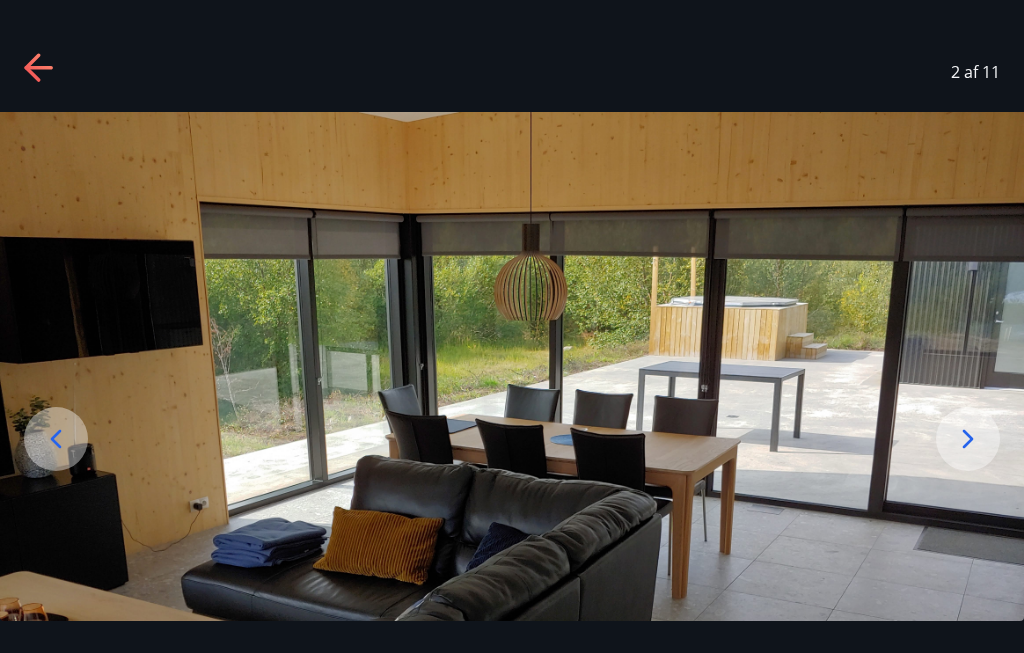 click 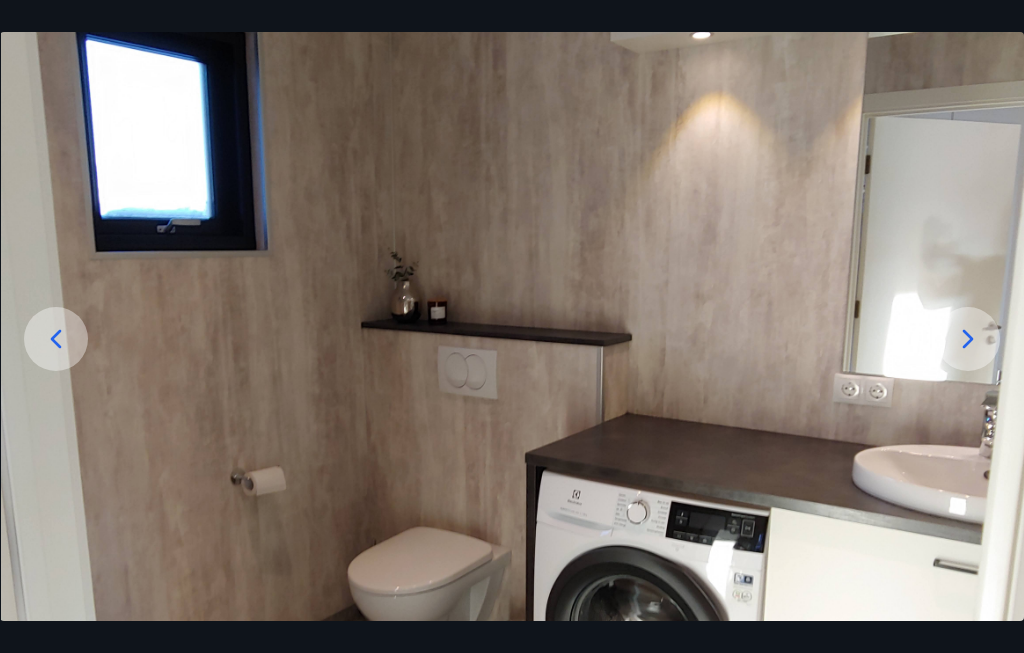 scroll, scrollTop: 104, scrollLeft: 0, axis: vertical 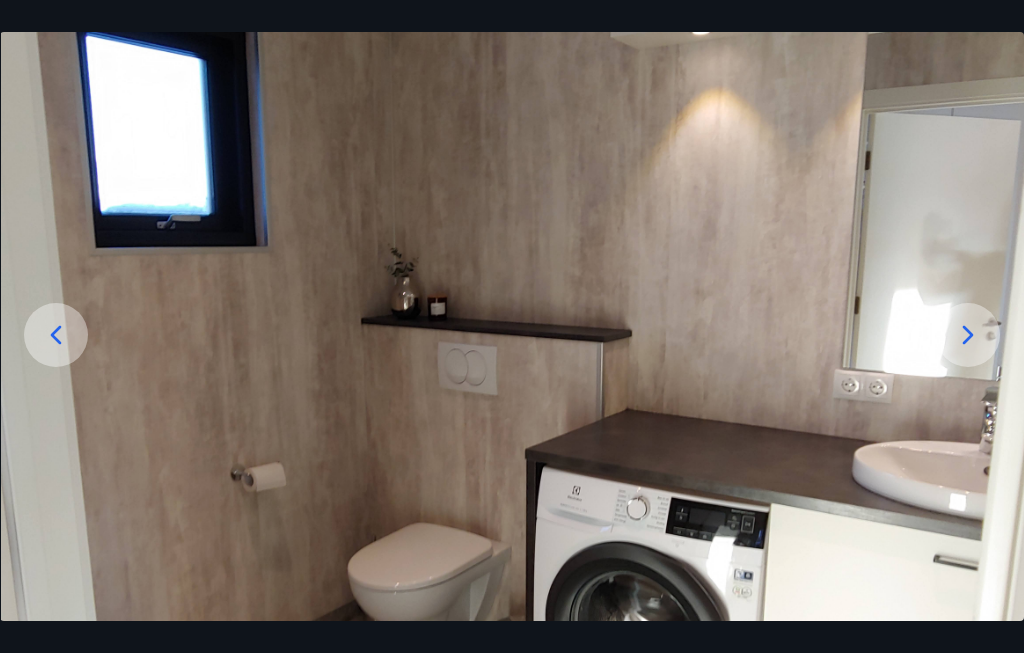click 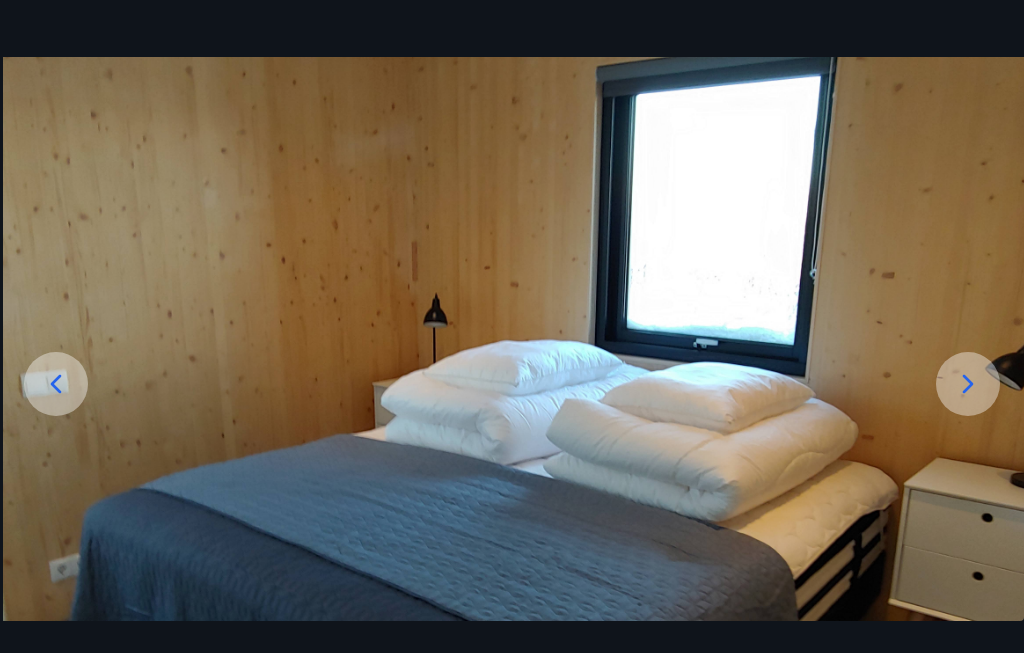scroll, scrollTop: 52, scrollLeft: 0, axis: vertical 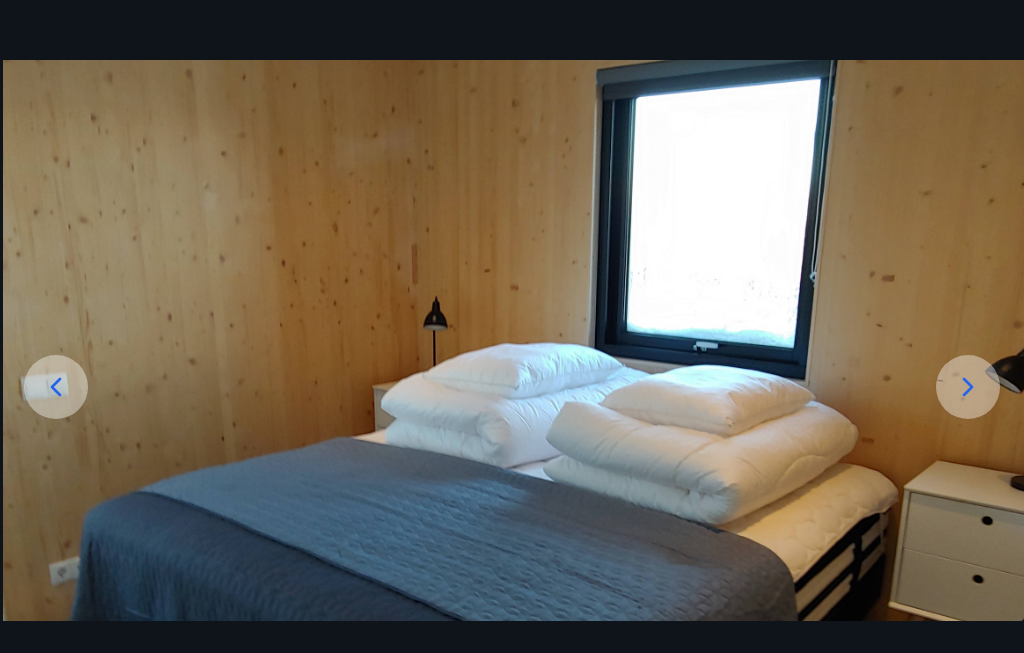 click 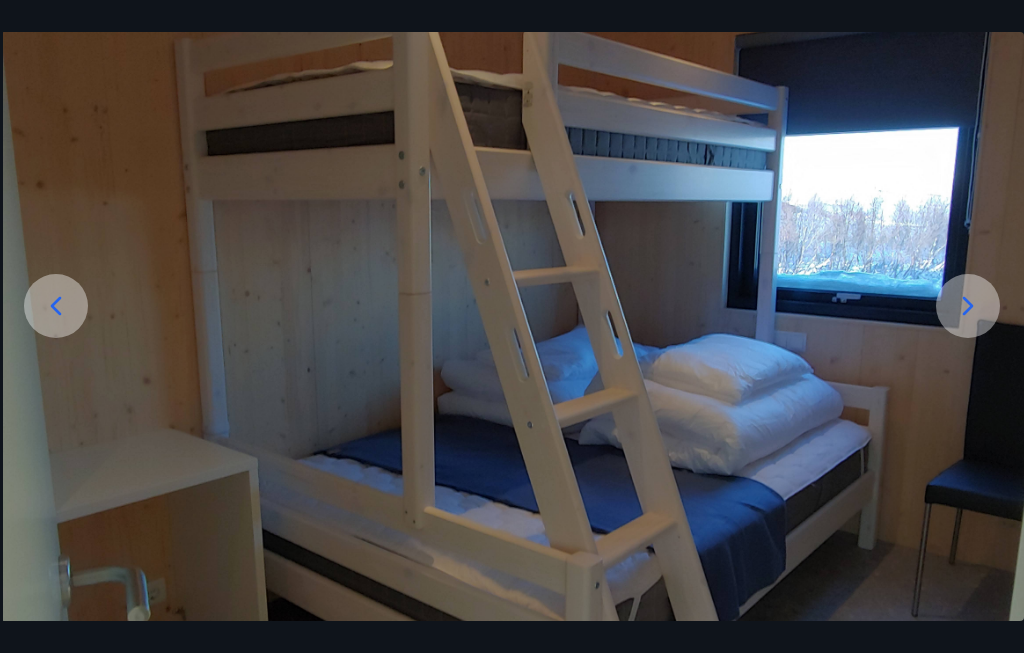 scroll, scrollTop: 124, scrollLeft: 0, axis: vertical 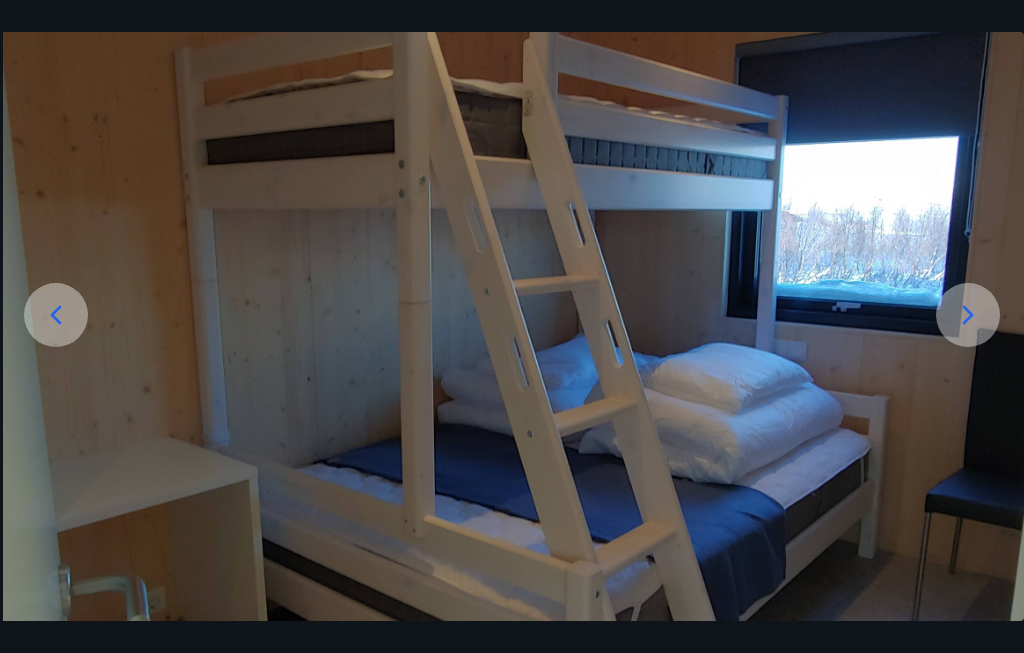 click 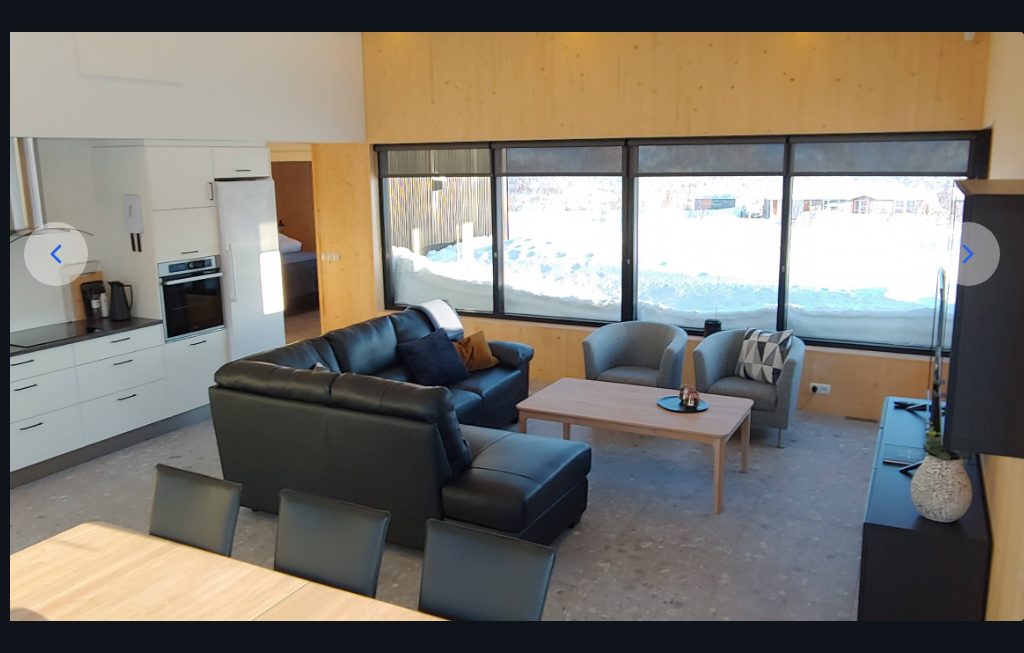 scroll, scrollTop: 184, scrollLeft: 0, axis: vertical 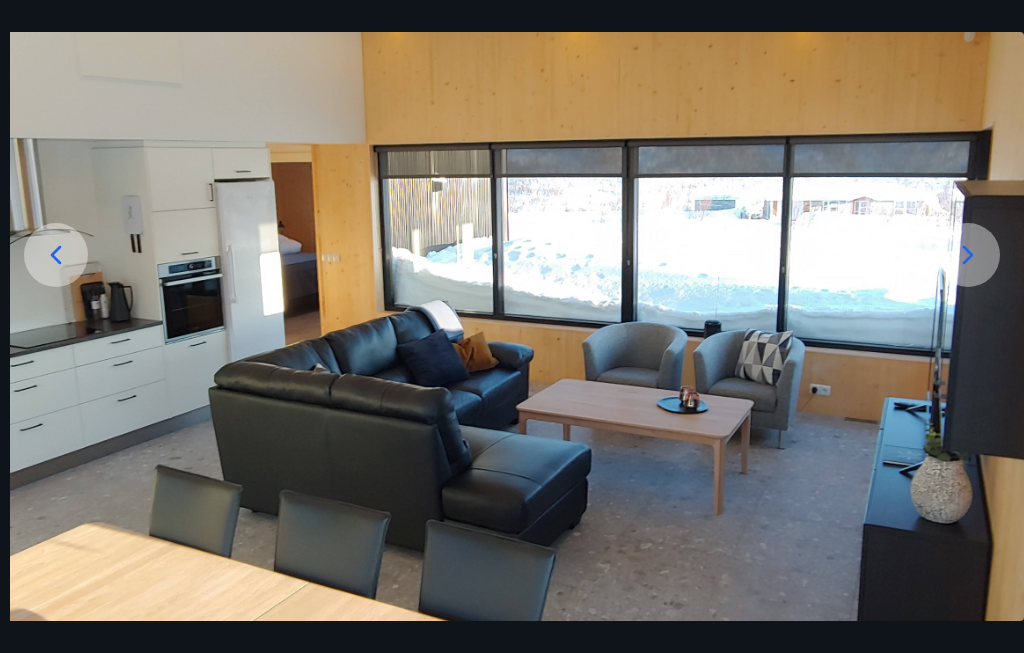click 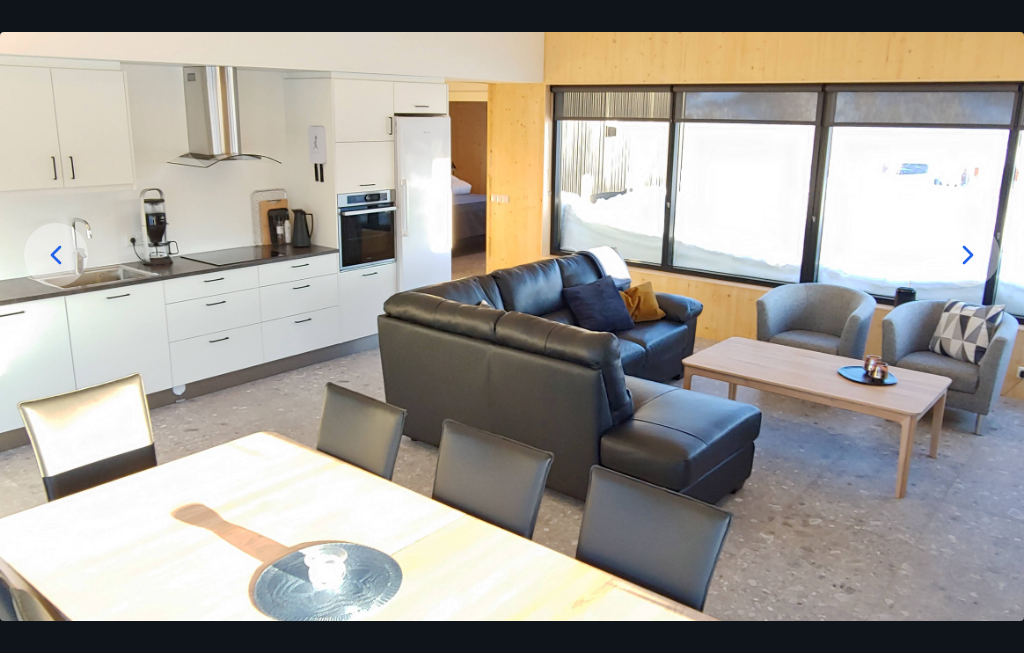 click 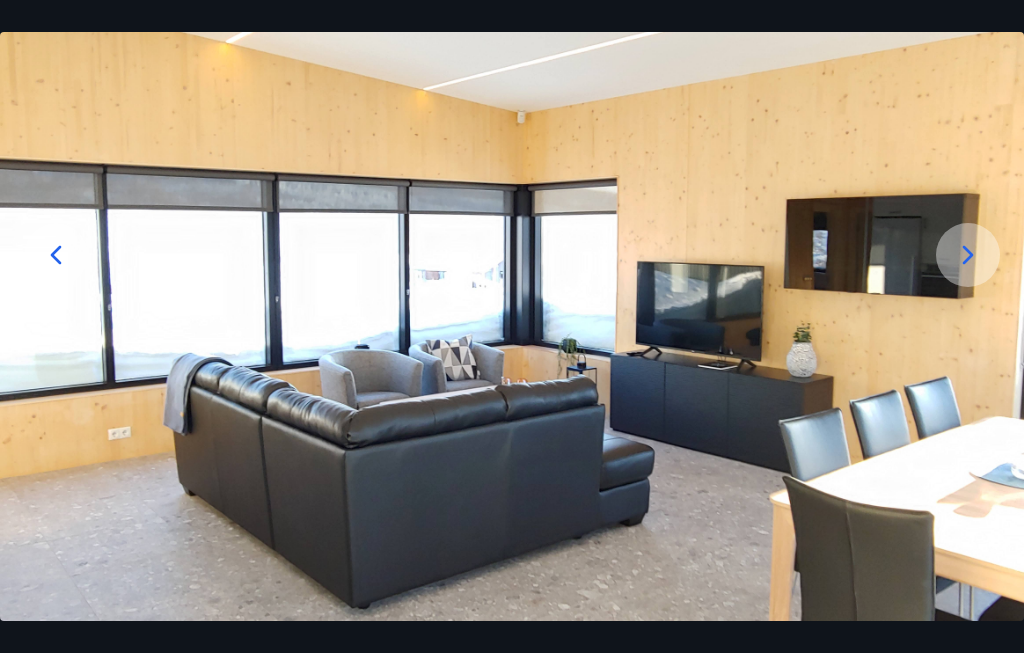 click 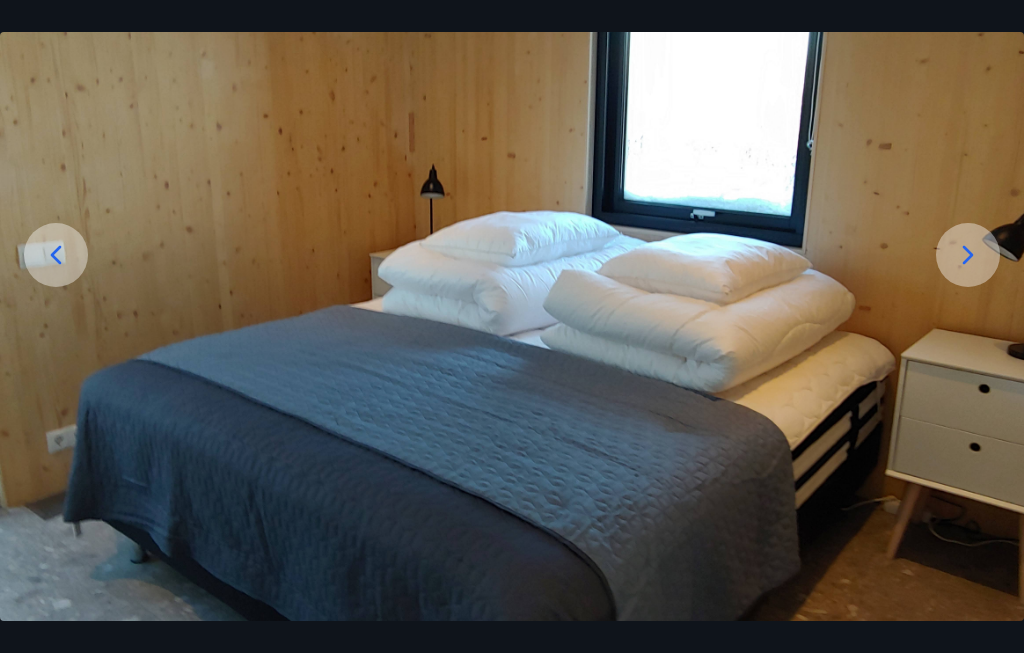 click 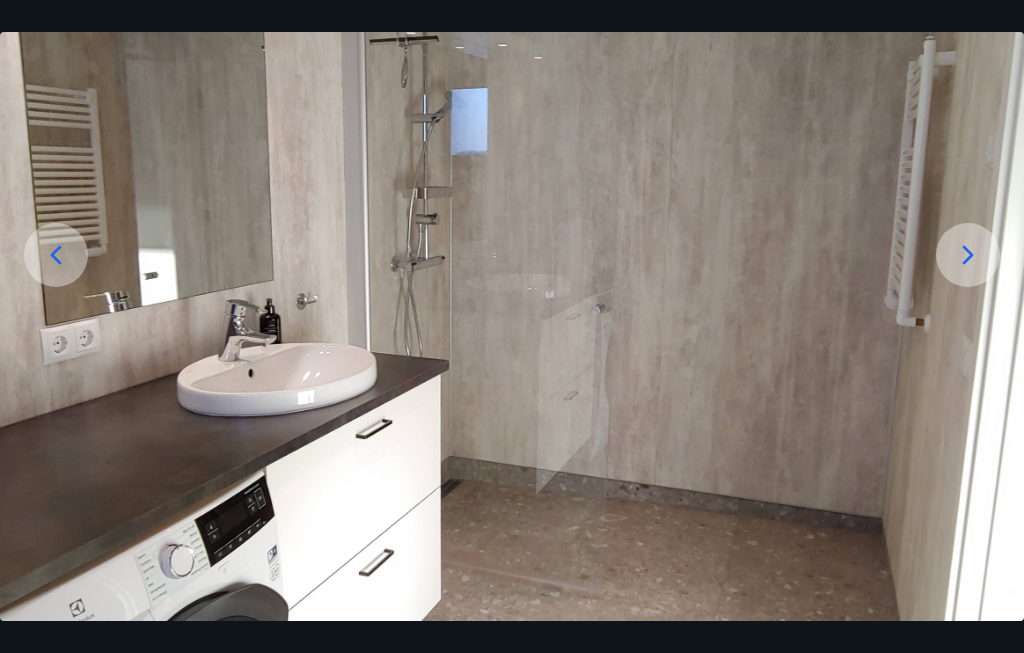 scroll, scrollTop: 154, scrollLeft: 0, axis: vertical 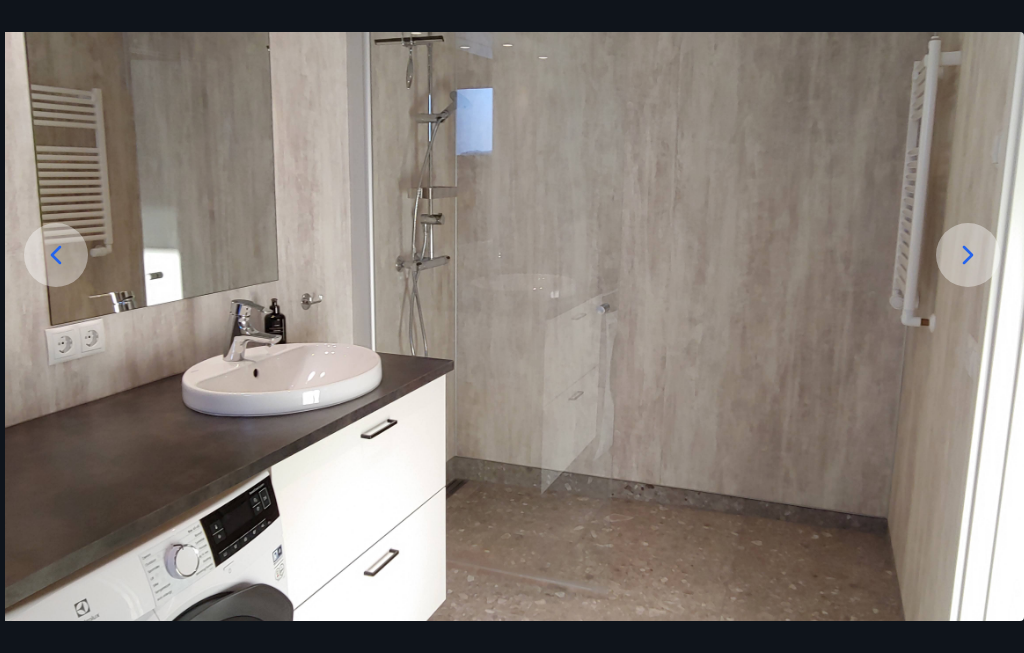 click 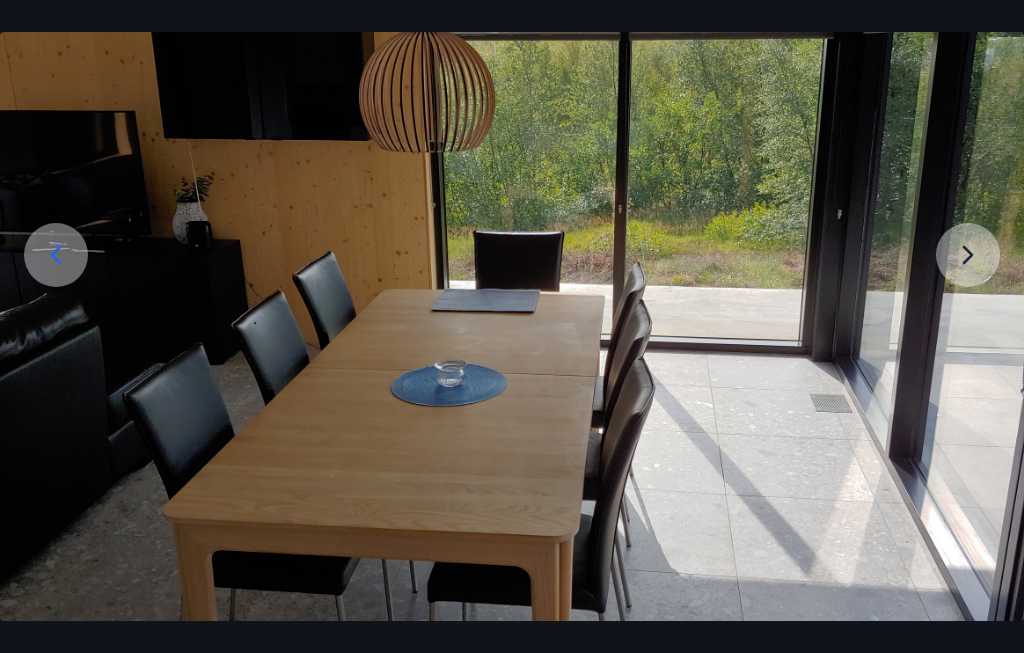 click at bounding box center (512, 312) 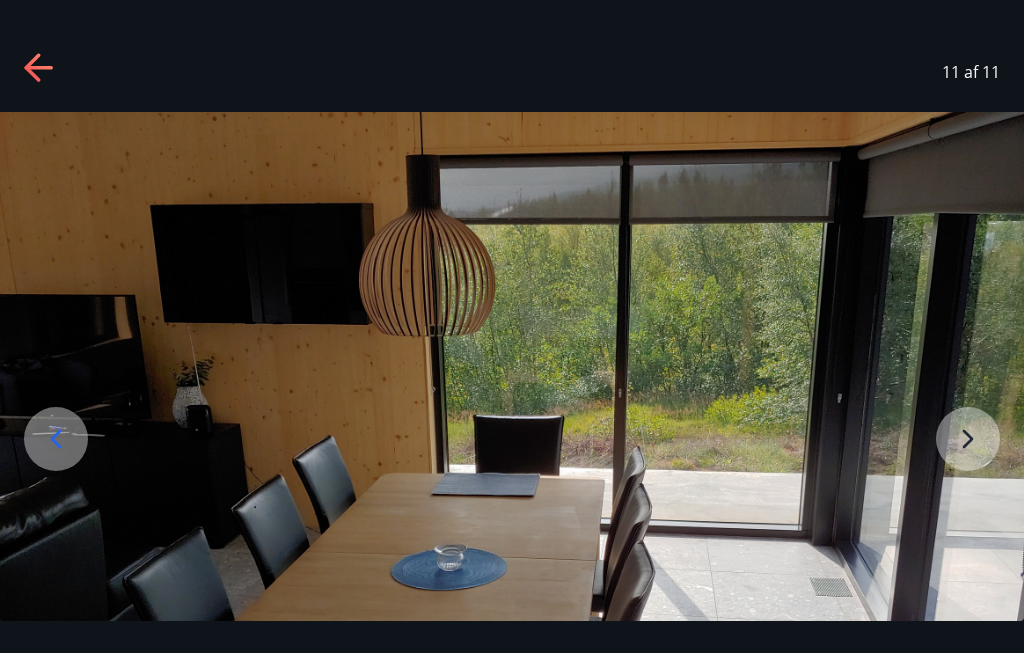 scroll, scrollTop: 0, scrollLeft: 0, axis: both 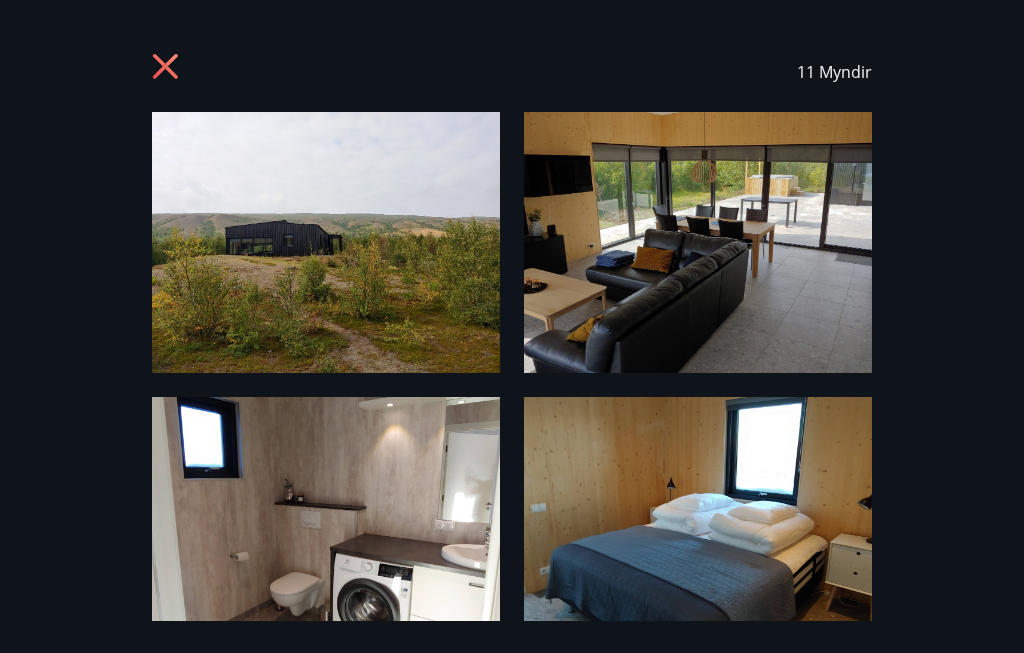 click on "11   Myndir" at bounding box center [512, 72] 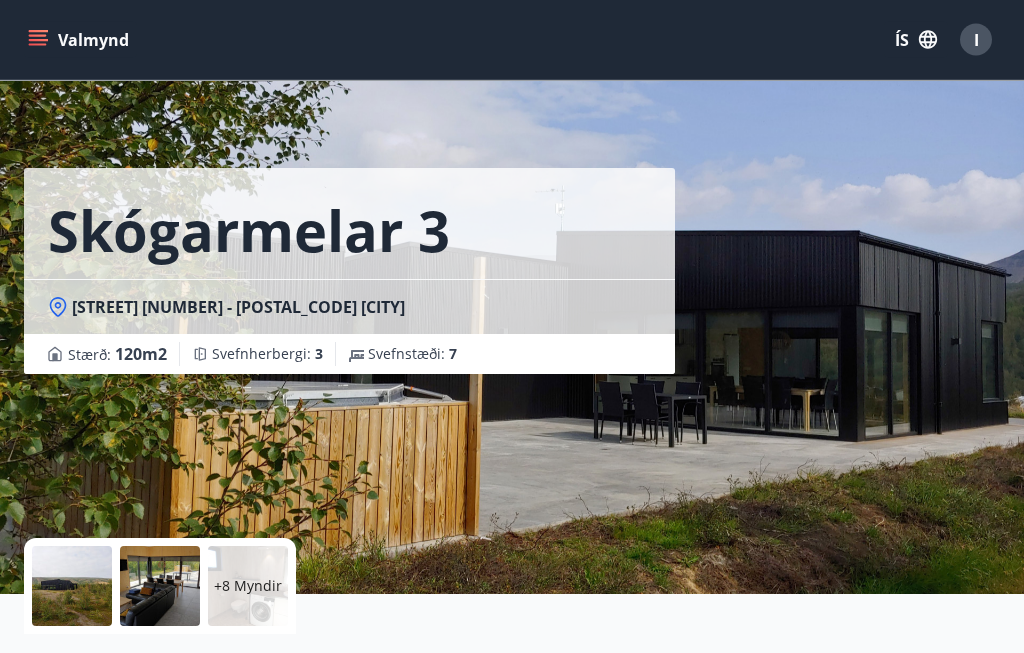 scroll, scrollTop: 0, scrollLeft: 0, axis: both 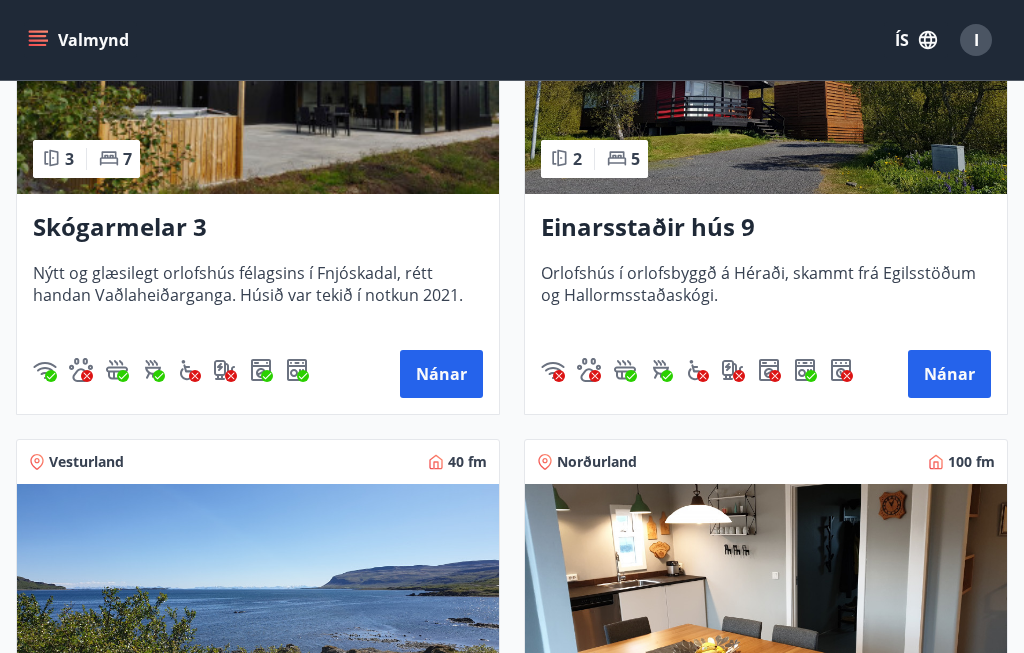 click on "Nánar" at bounding box center [441, 374] 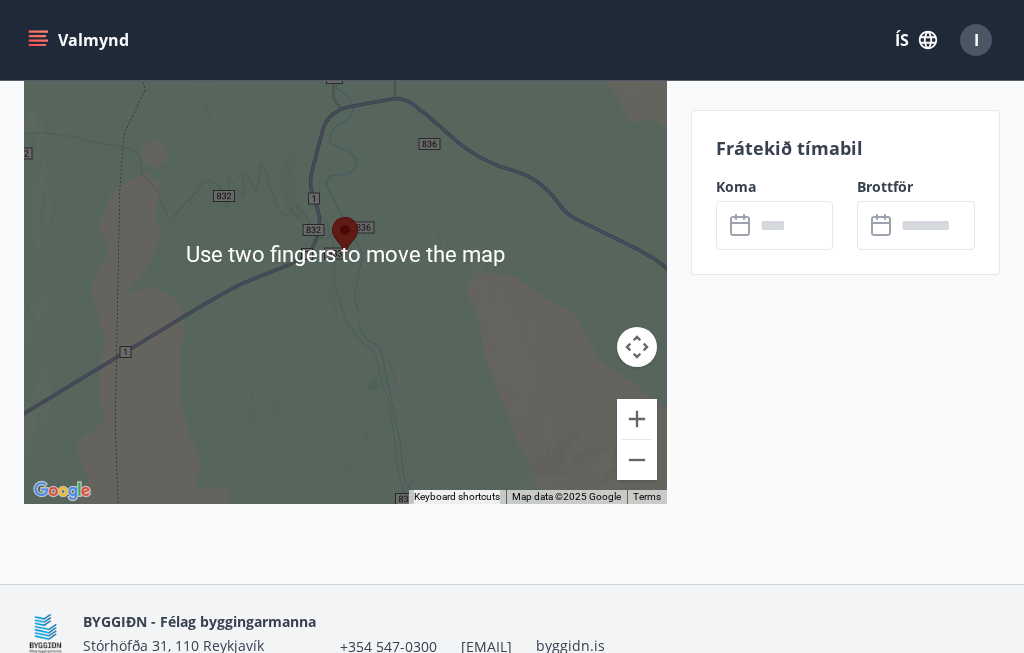 scroll, scrollTop: 2886, scrollLeft: 0, axis: vertical 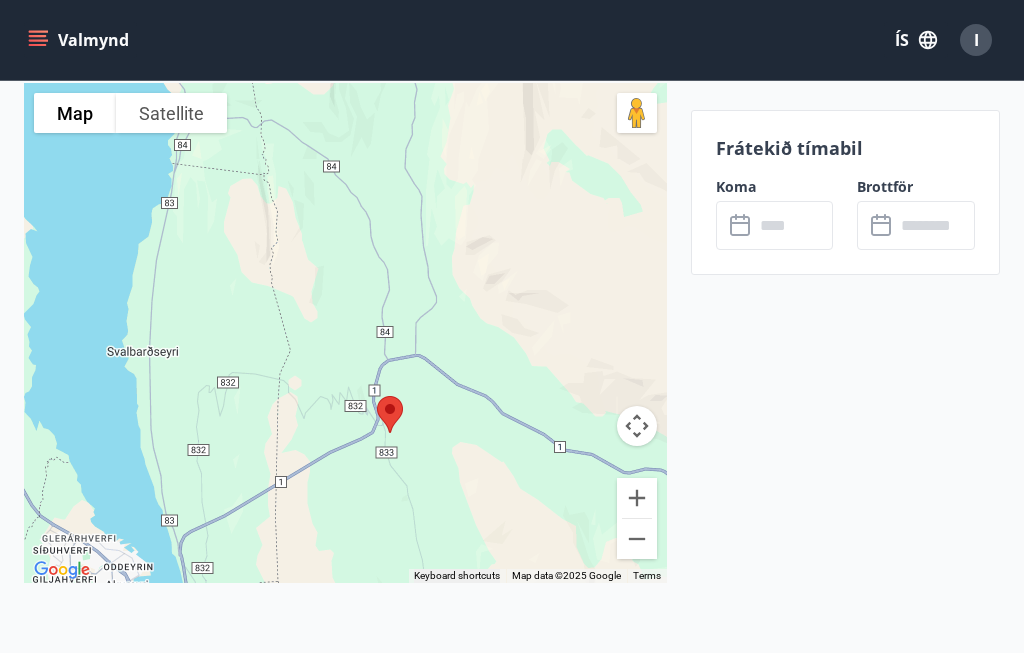 click at bounding box center [345, 333] 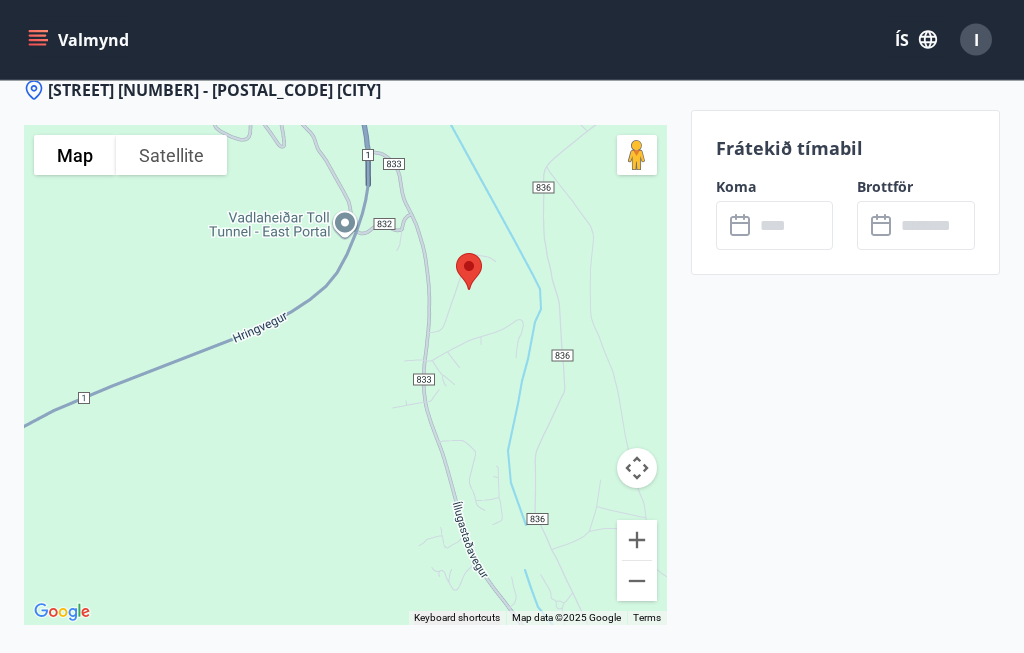 scroll, scrollTop: 2772, scrollLeft: 0, axis: vertical 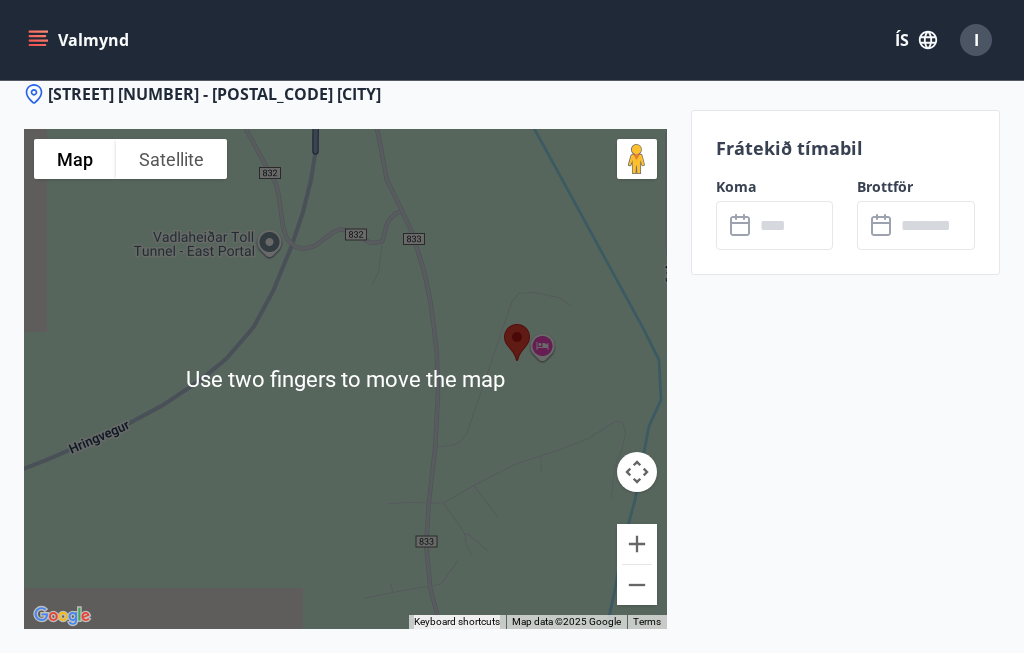 click at bounding box center [345, 379] 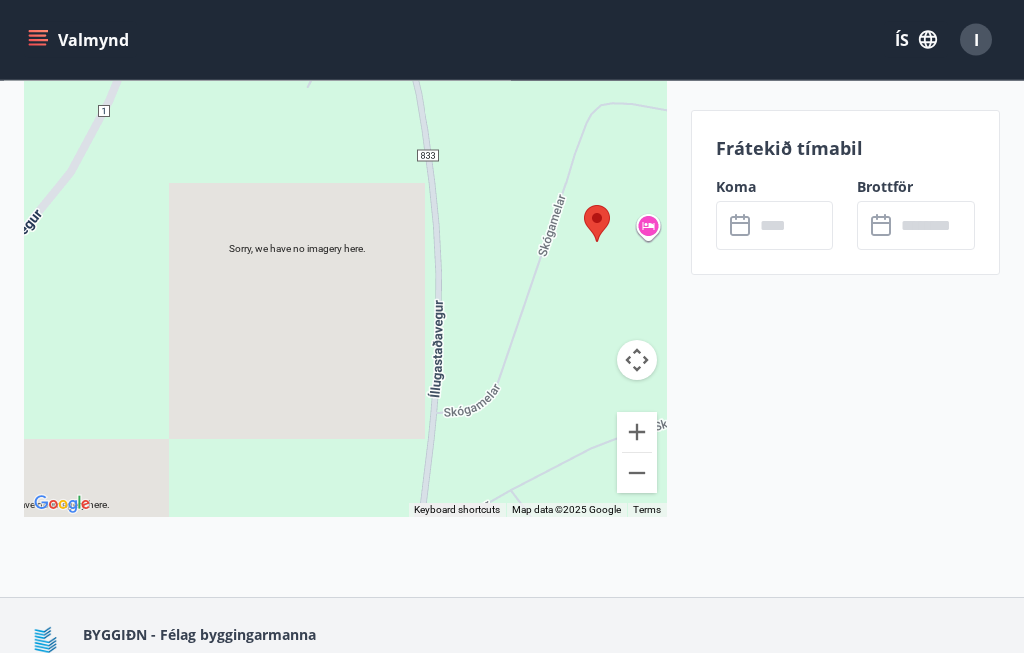 scroll, scrollTop: 2881, scrollLeft: 0, axis: vertical 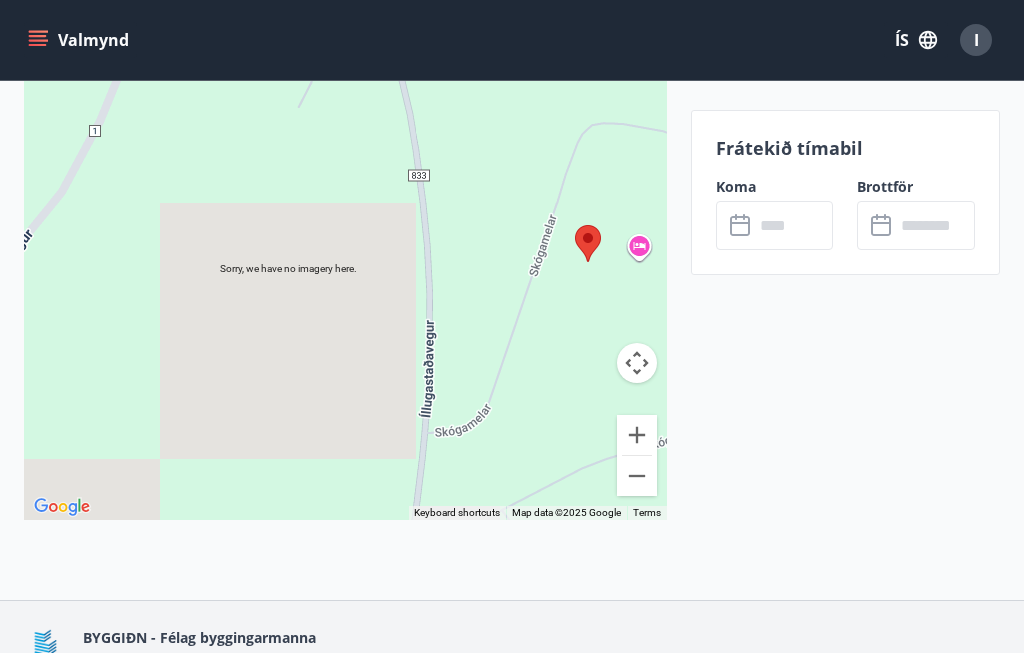 click at bounding box center [637, 476] 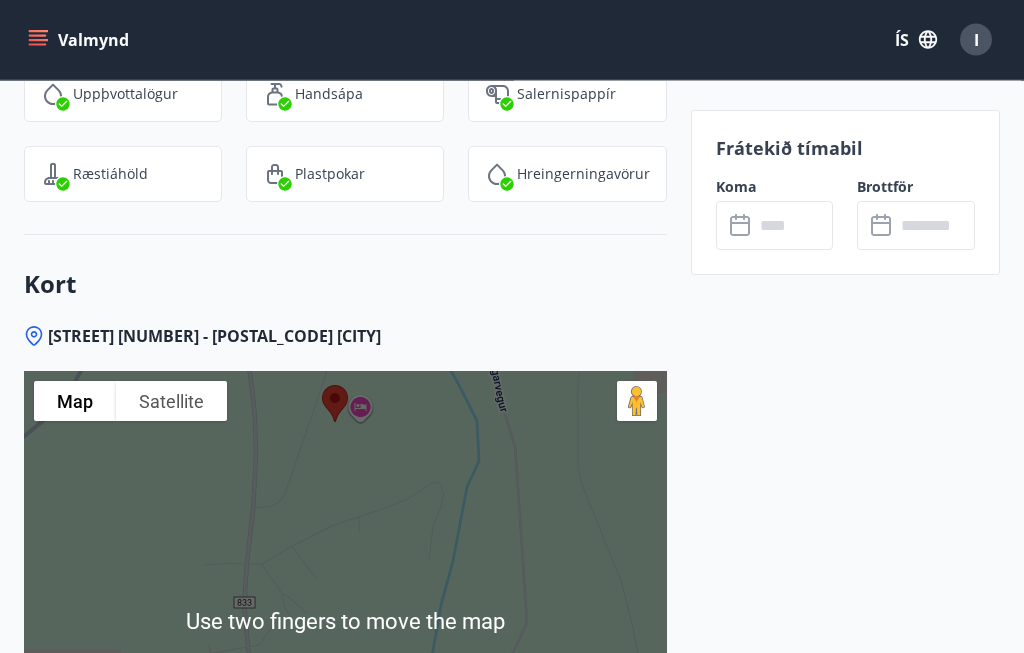 scroll, scrollTop: 2494, scrollLeft: 0, axis: vertical 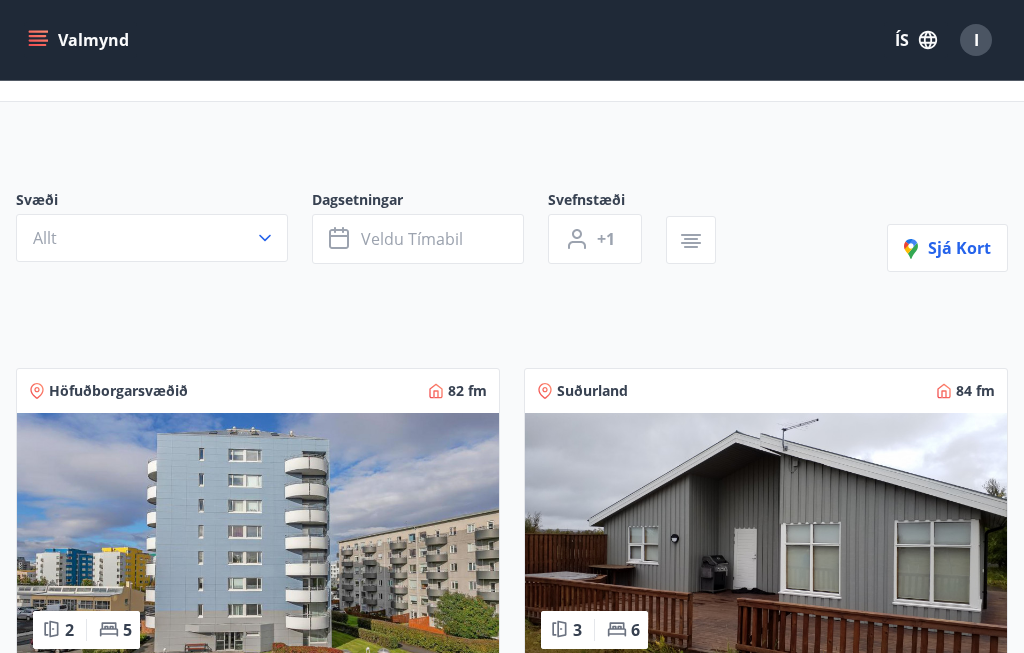 click on "I" at bounding box center (976, 40) 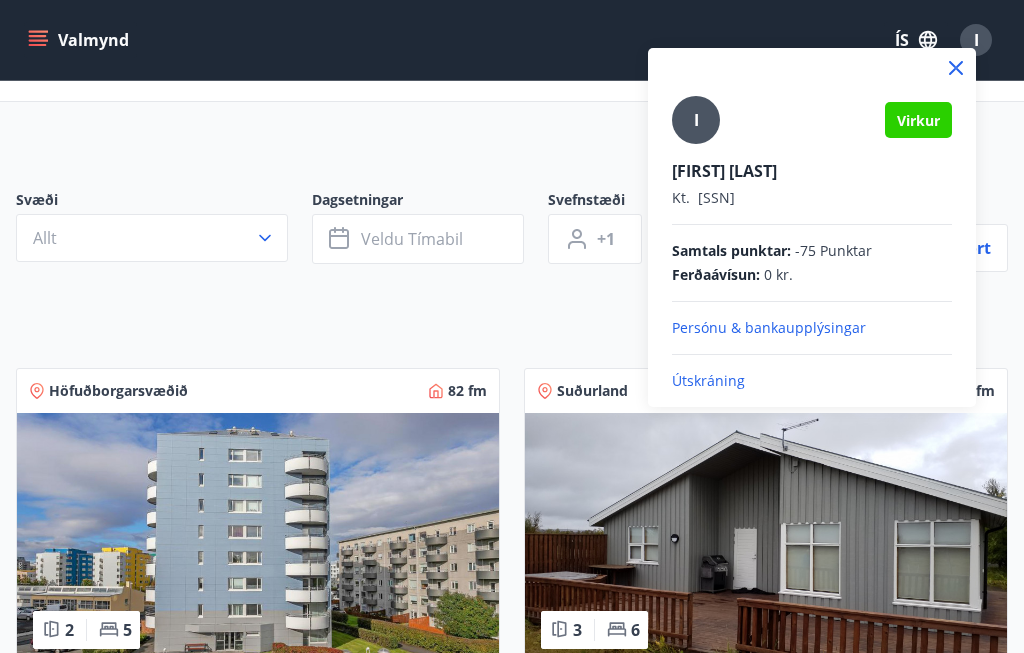 click on "Útskráning" at bounding box center [812, 381] 